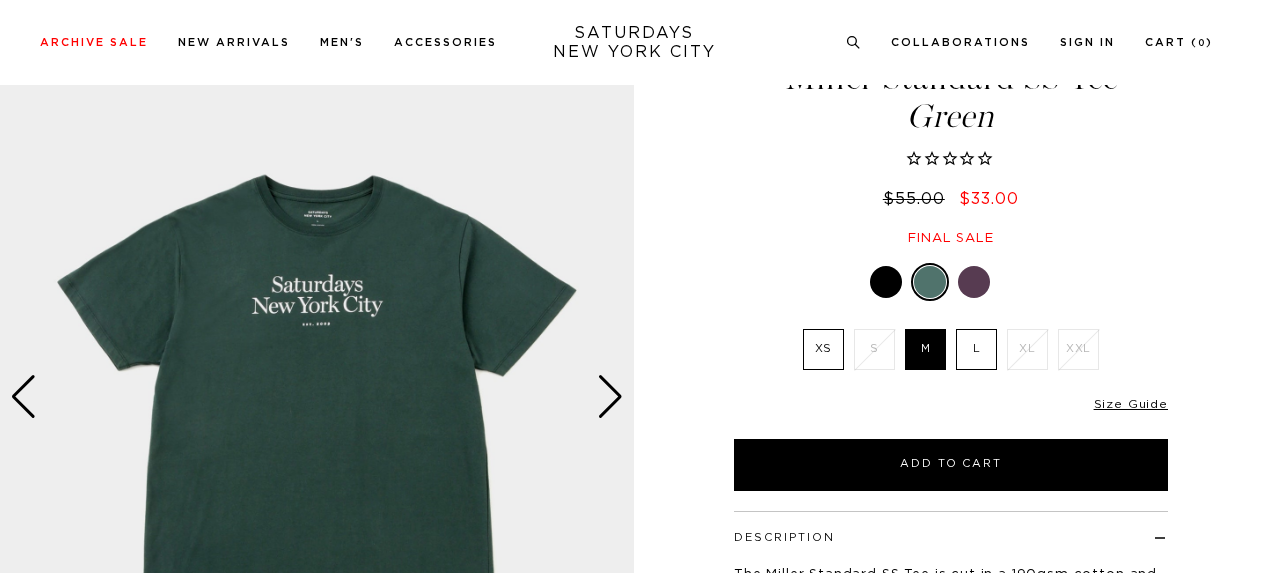 scroll, scrollTop: 100, scrollLeft: 0, axis: vertical 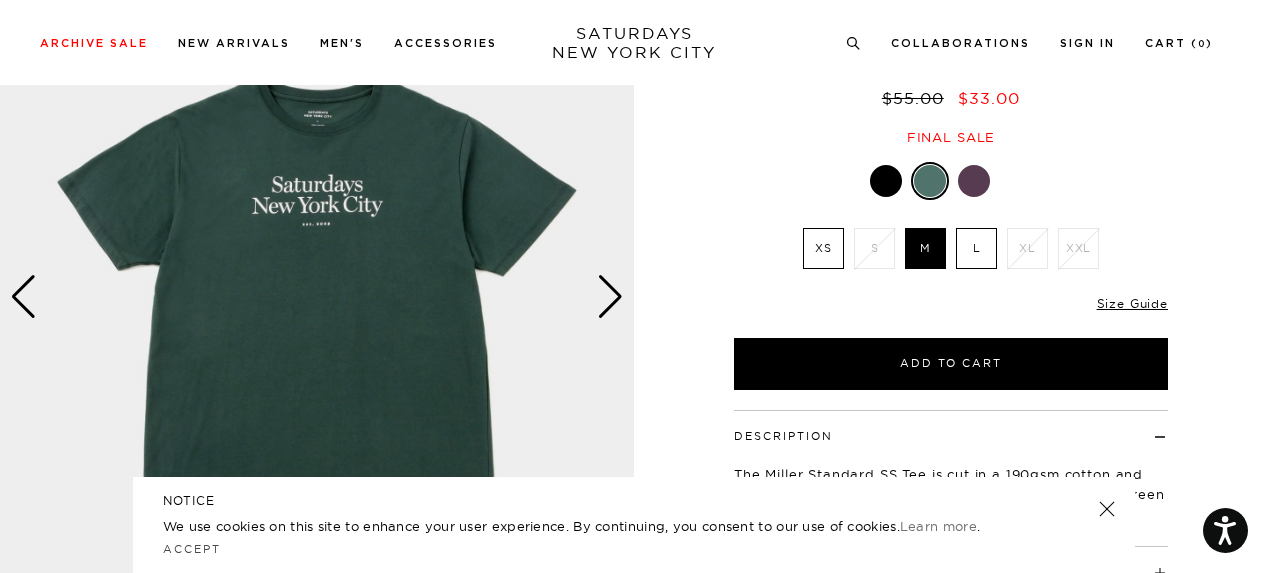click at bounding box center (610, 297) 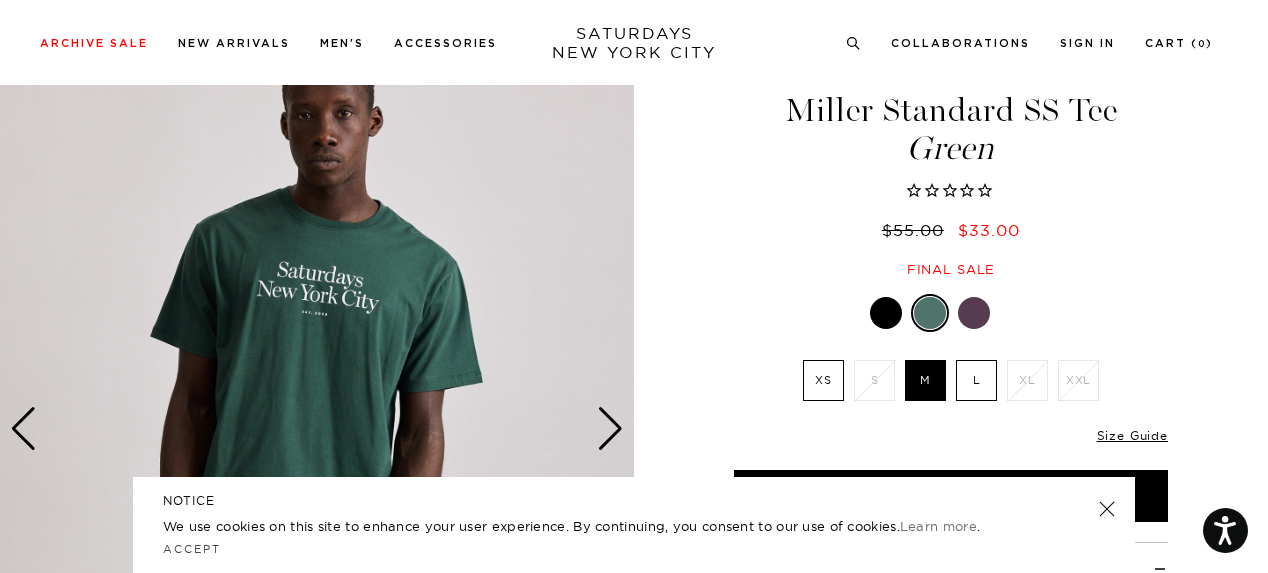 scroll, scrollTop: 100, scrollLeft: 0, axis: vertical 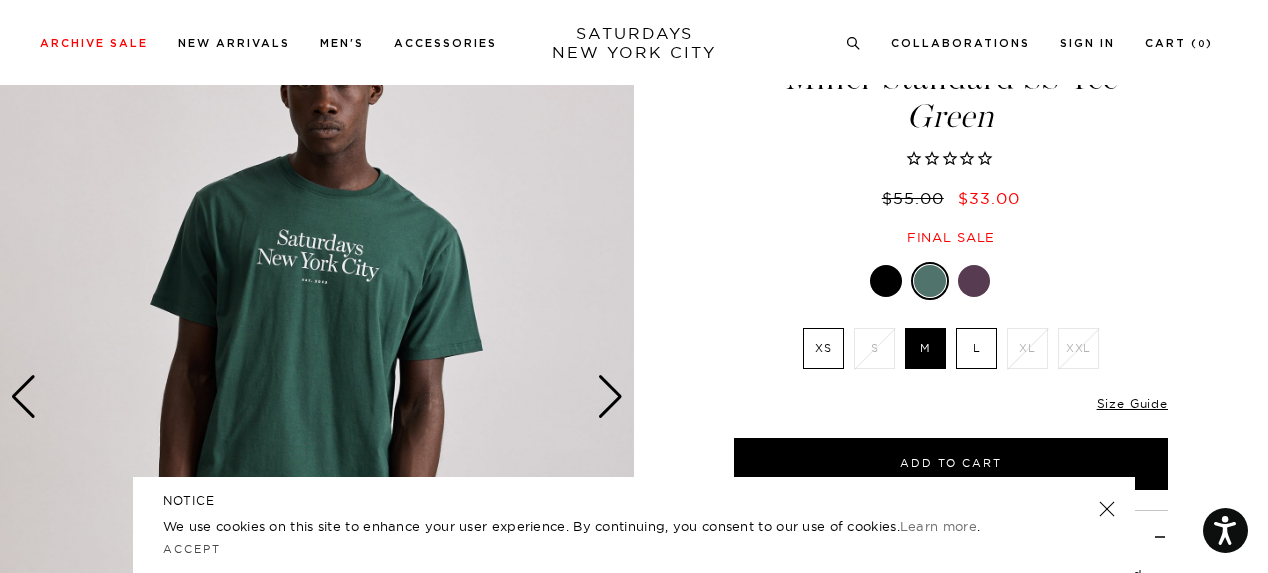 click on "L" at bounding box center [976, 348] 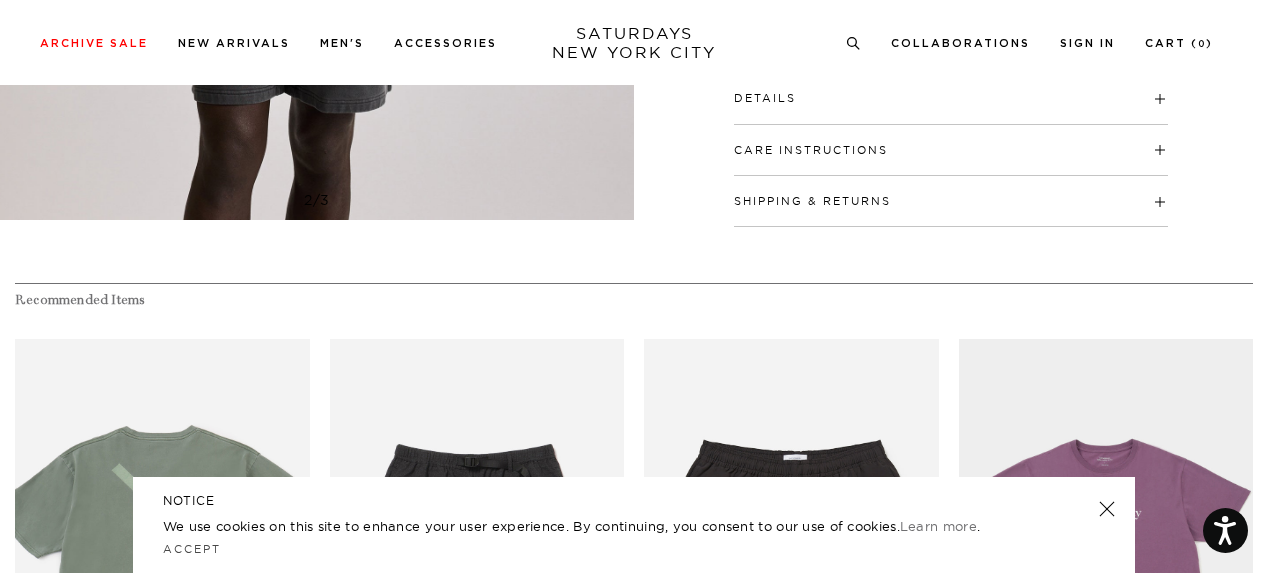 scroll, scrollTop: 600, scrollLeft: 0, axis: vertical 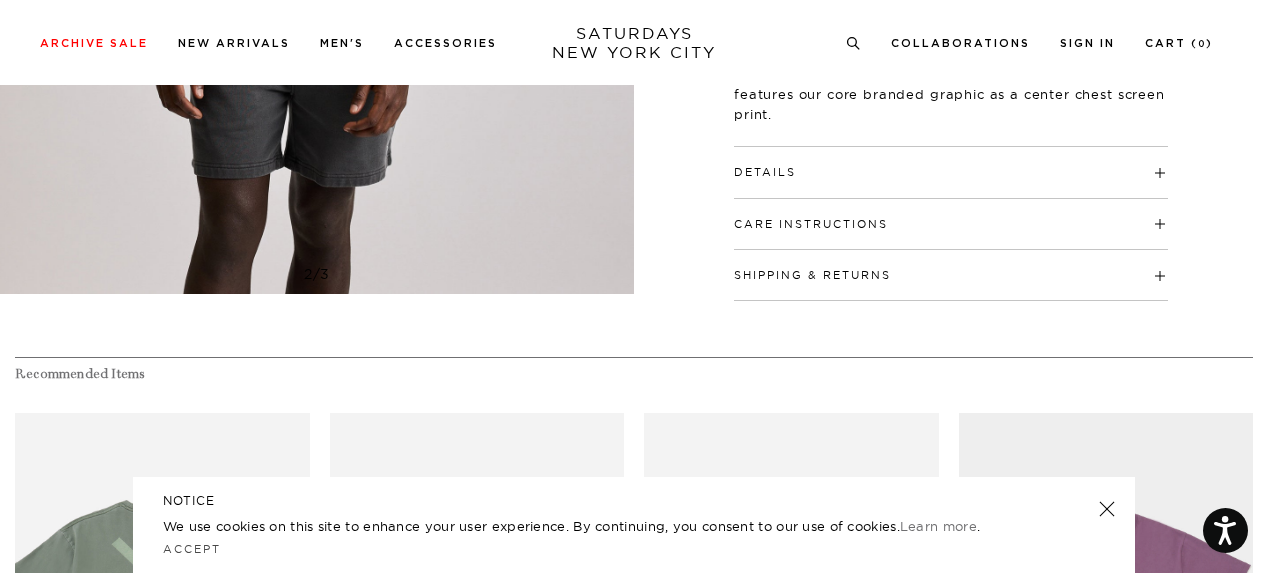 click on "Description
The Miller Standard SS Tee is cut in a 190gsm cotton and features our core branded graphic as a center chest screen print." at bounding box center (951, 78) 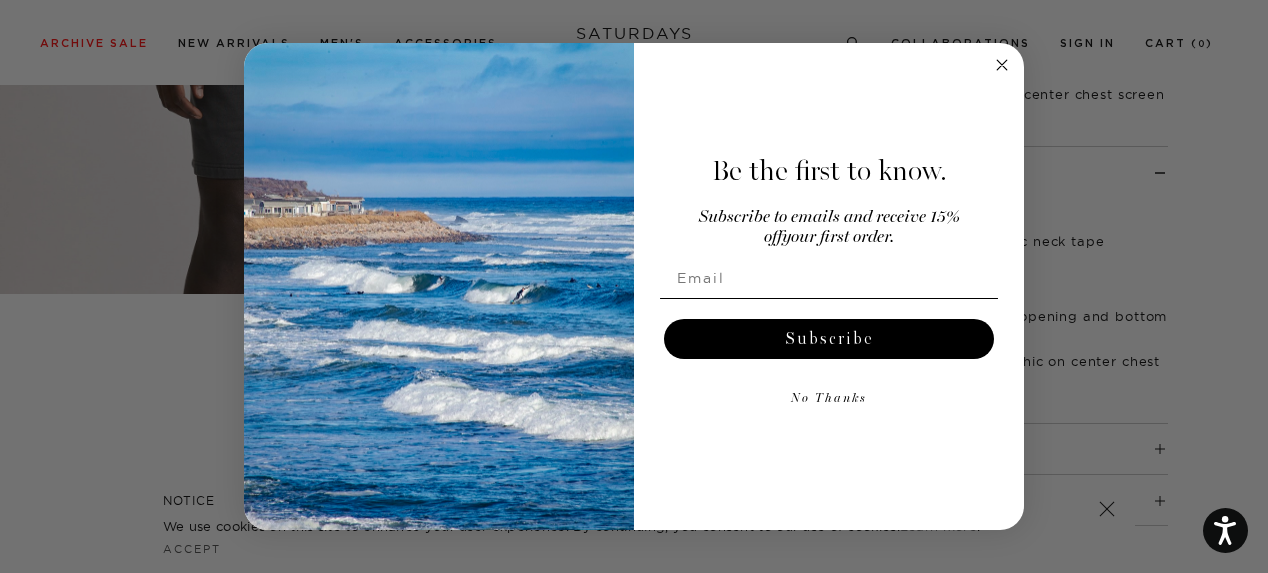 click 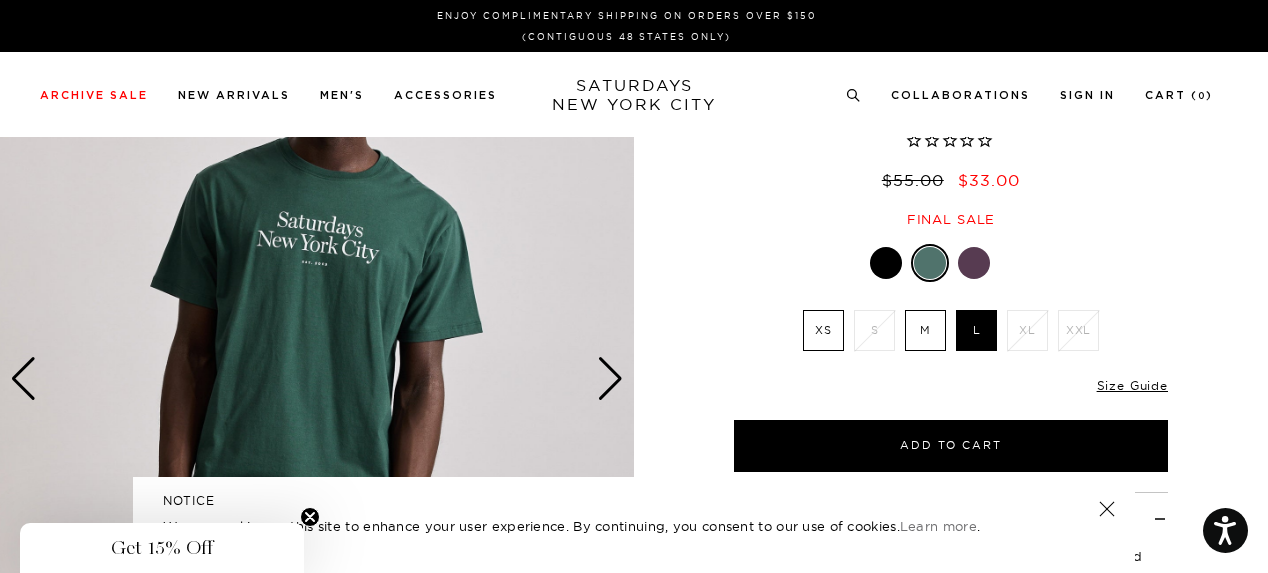 scroll, scrollTop: 0, scrollLeft: 0, axis: both 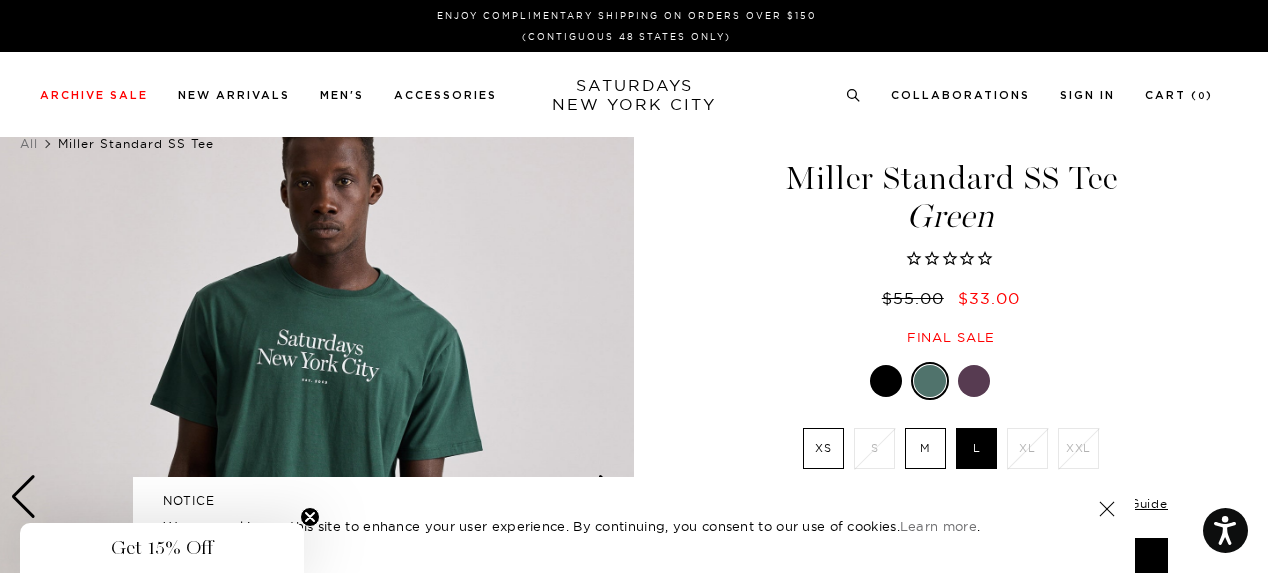 click at bounding box center [886, 381] 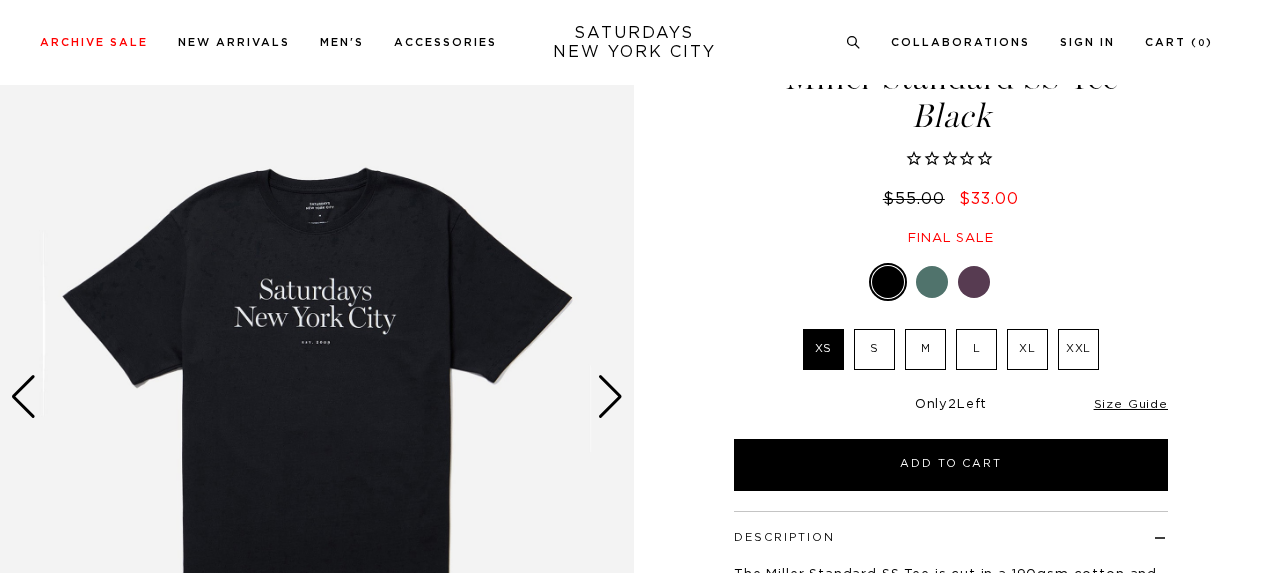 scroll, scrollTop: 0, scrollLeft: 0, axis: both 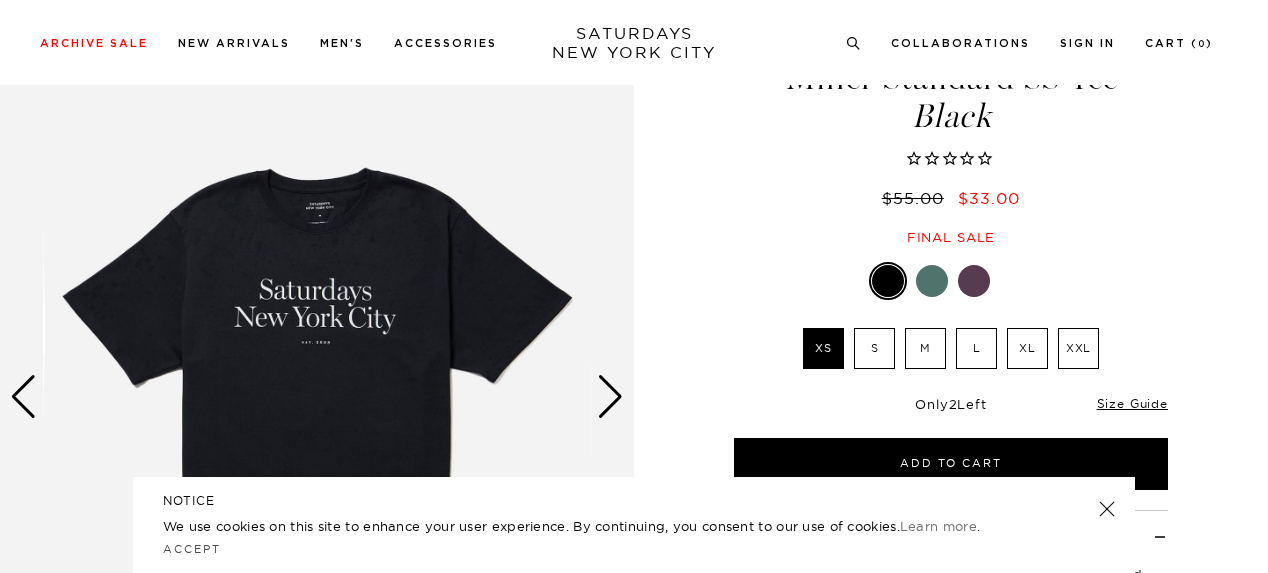 click on "L" at bounding box center [976, 348] 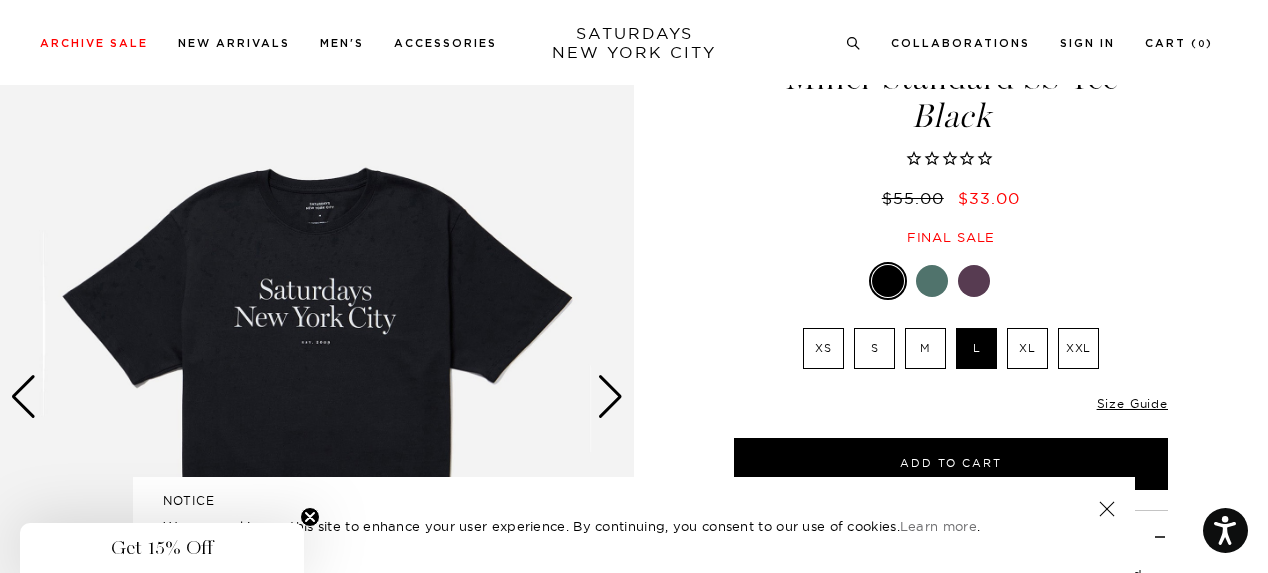 click on "XL" at bounding box center [1027, 348] 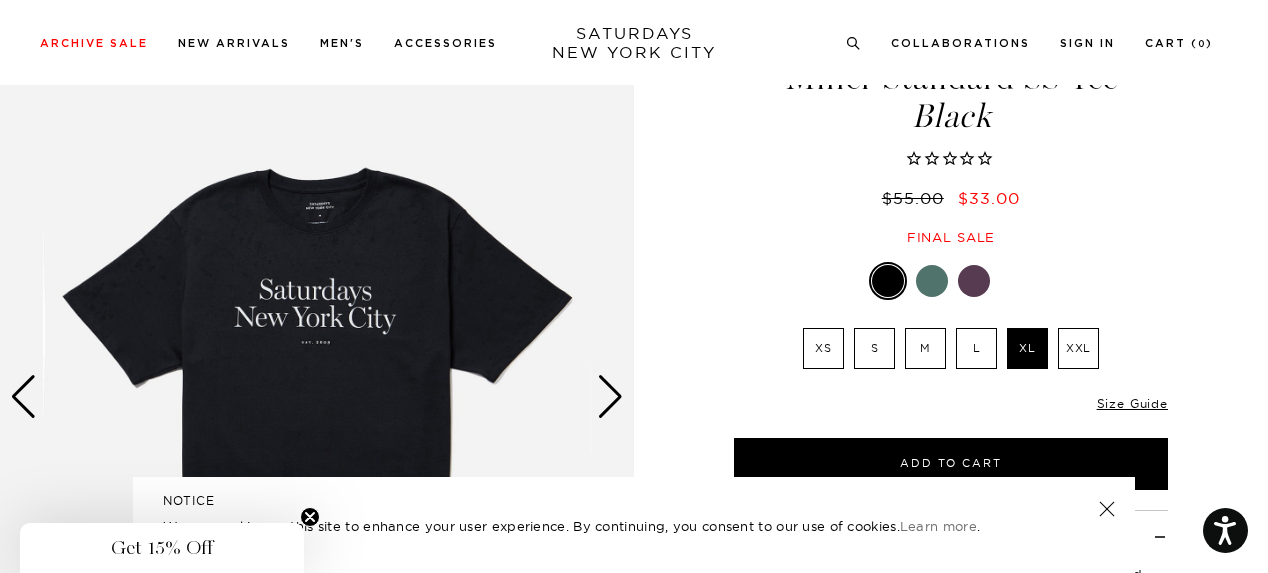 click on "L" at bounding box center [976, 348] 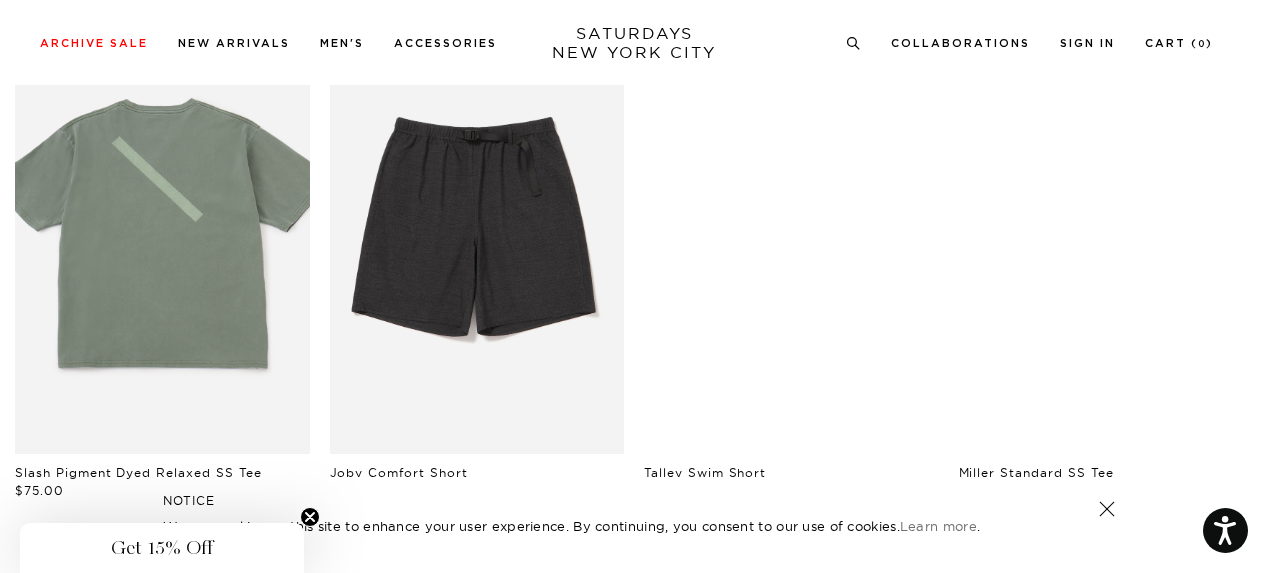 scroll, scrollTop: 1100, scrollLeft: 0, axis: vertical 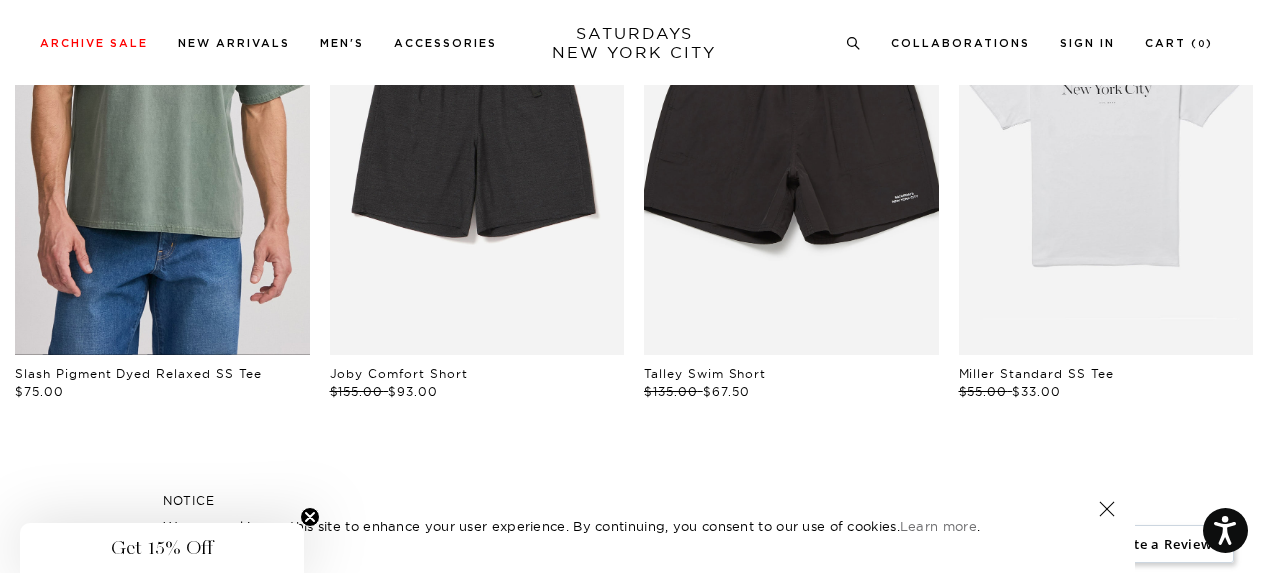 click at bounding box center [162, 134] 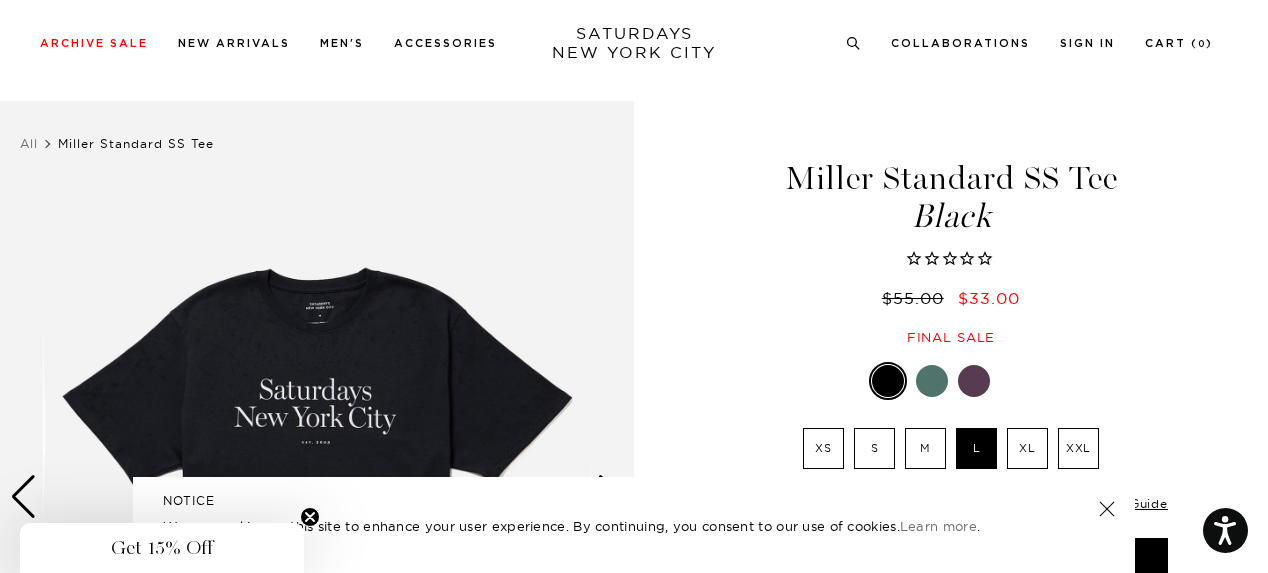 scroll, scrollTop: 100, scrollLeft: 0, axis: vertical 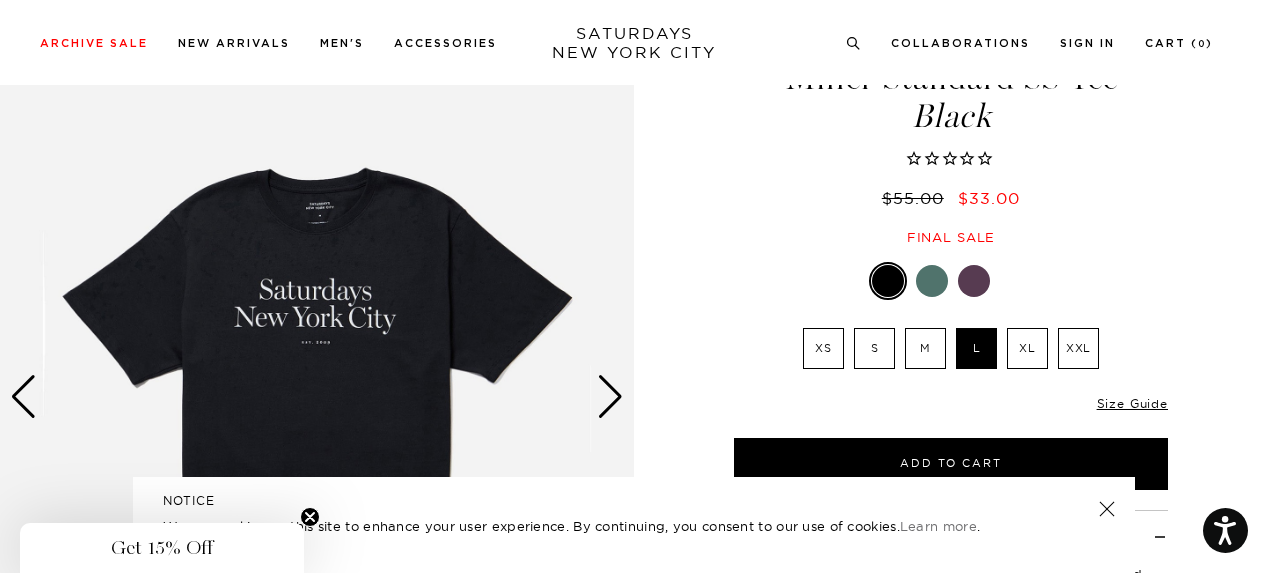 click at bounding box center [932, 281] 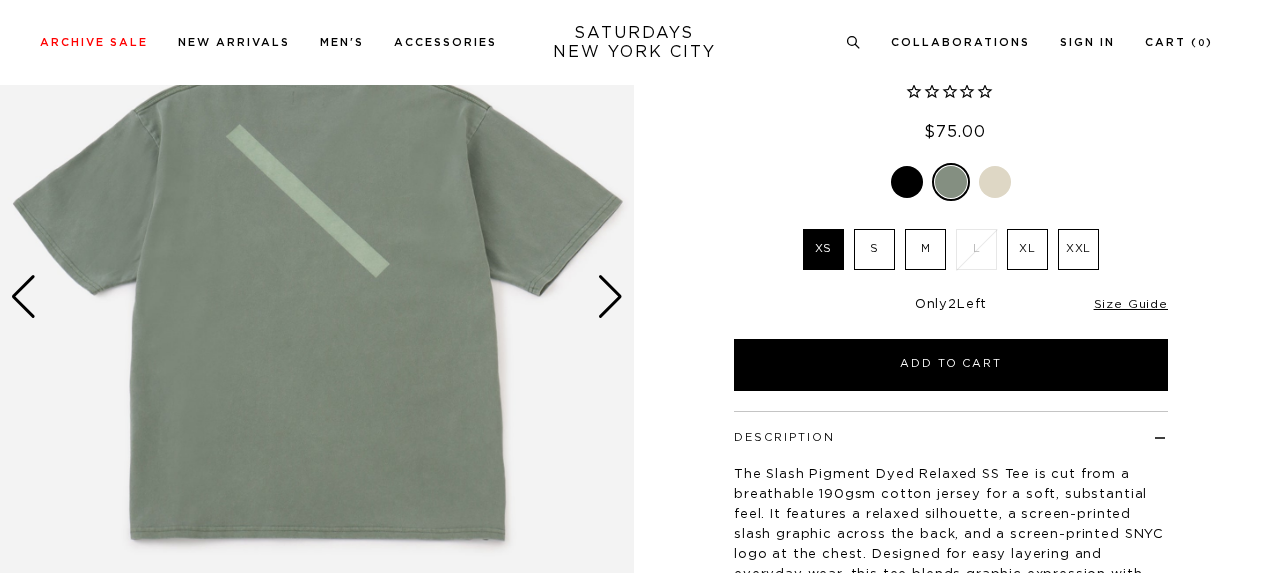 scroll, scrollTop: 200, scrollLeft: 0, axis: vertical 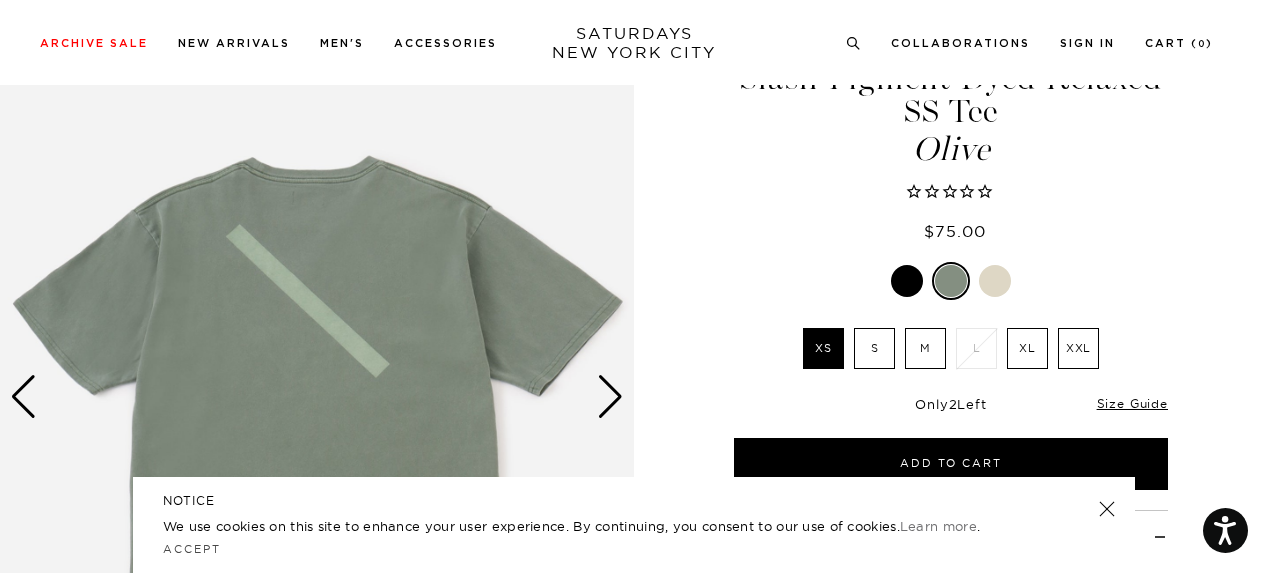 click at bounding box center [610, 397] 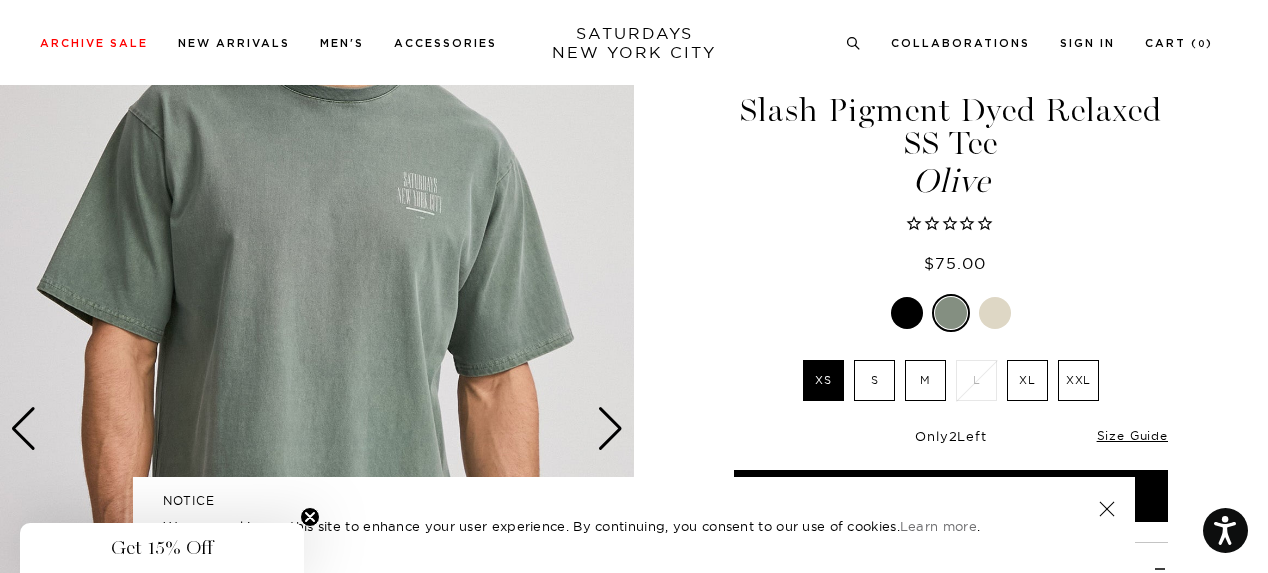 scroll, scrollTop: 100, scrollLeft: 0, axis: vertical 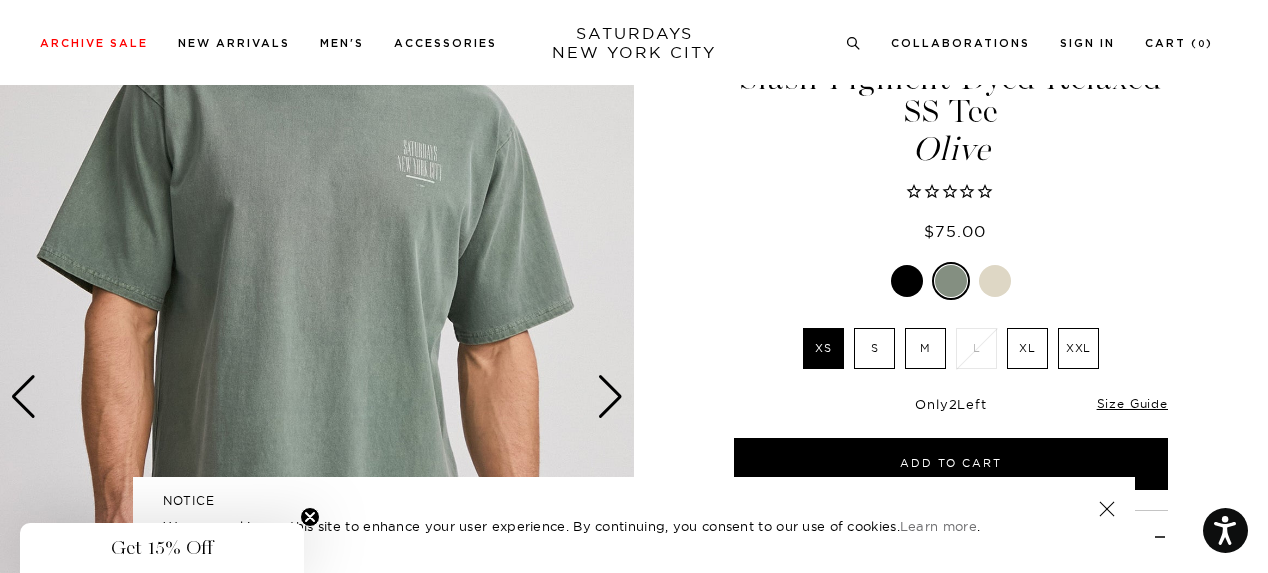 click at bounding box center (907, 281) 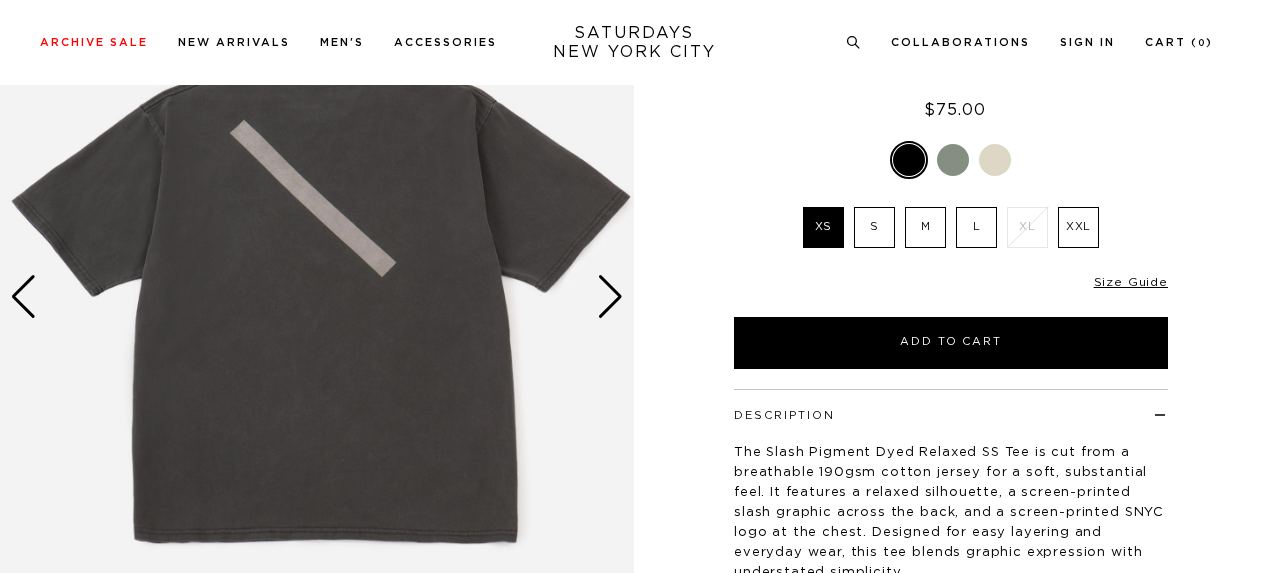 scroll, scrollTop: 200, scrollLeft: 0, axis: vertical 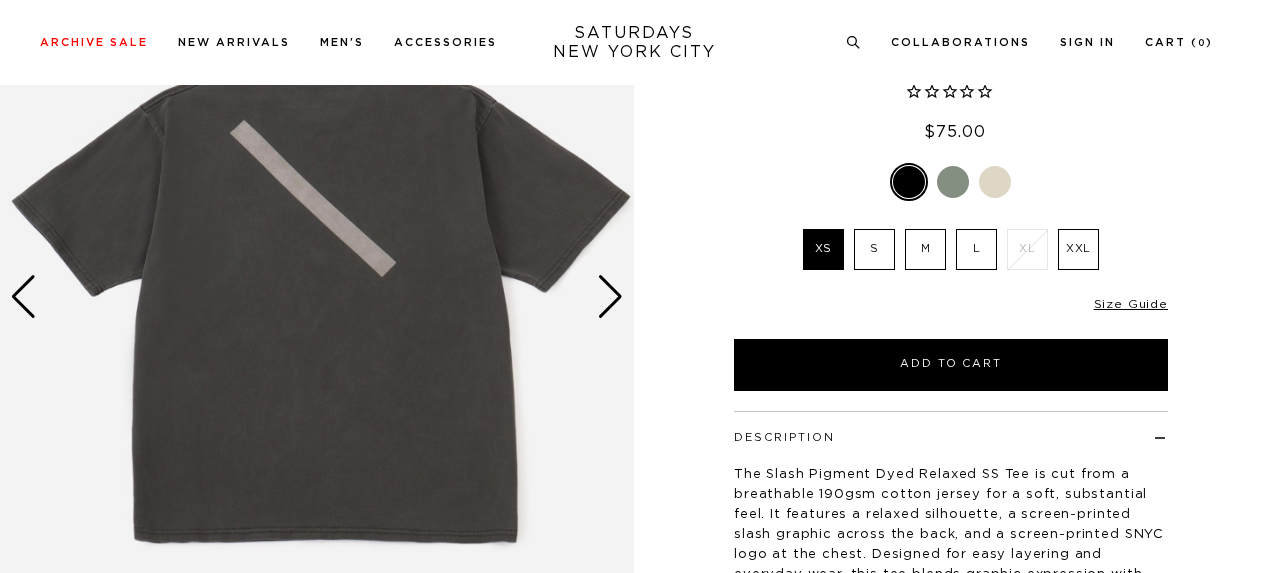 click at bounding box center [610, 297] 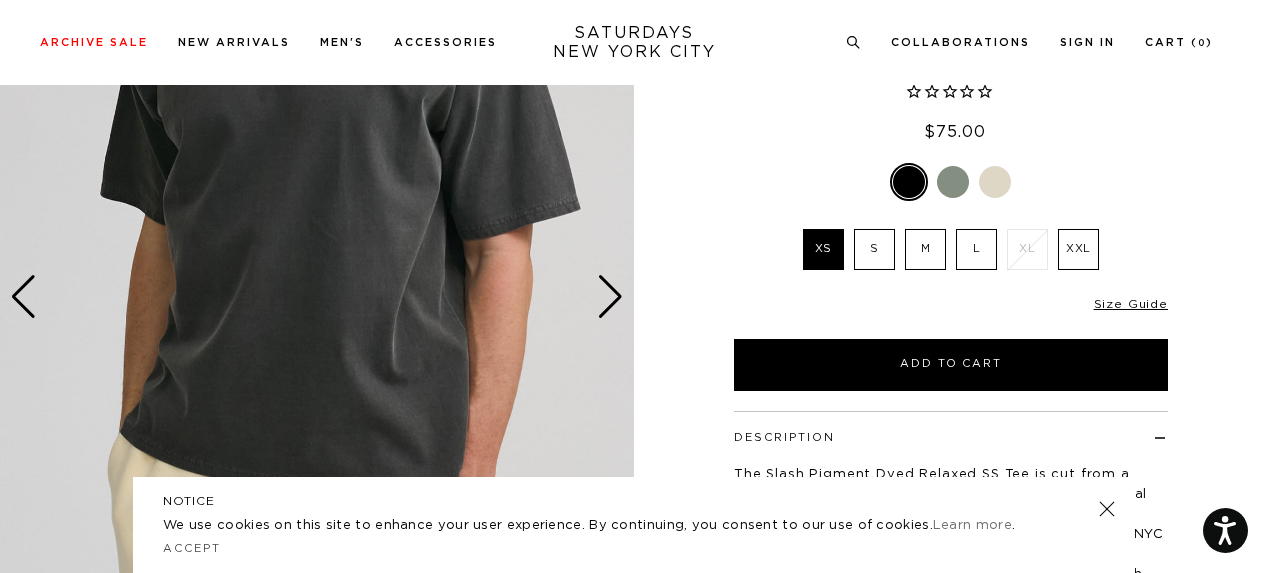 scroll, scrollTop: 0, scrollLeft: 0, axis: both 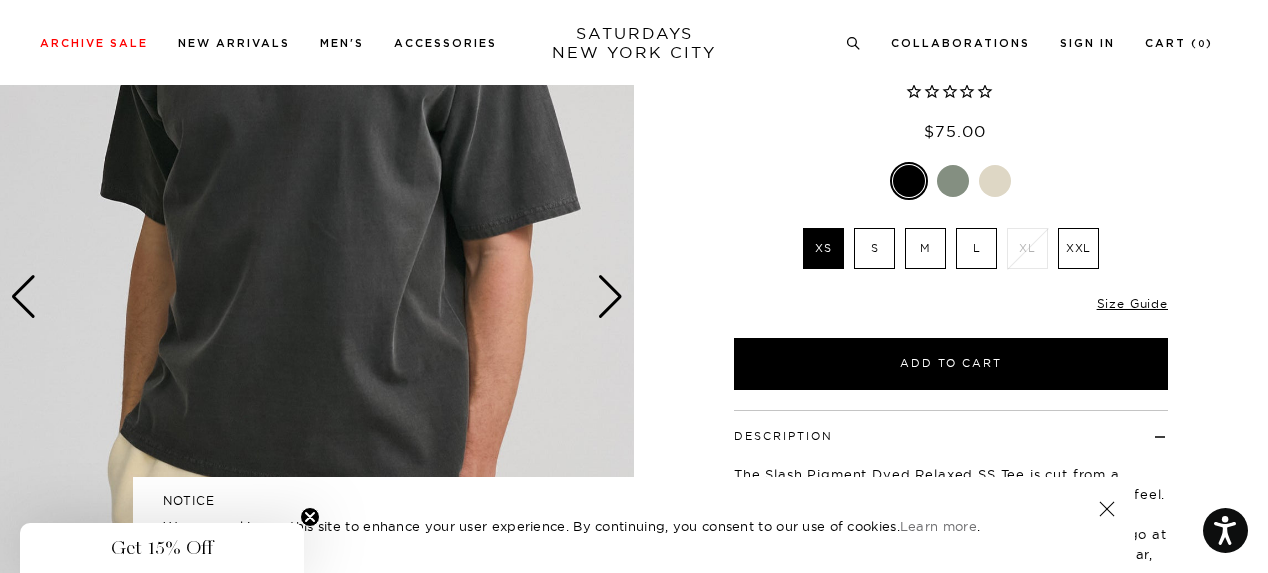 click on "L" at bounding box center (976, 248) 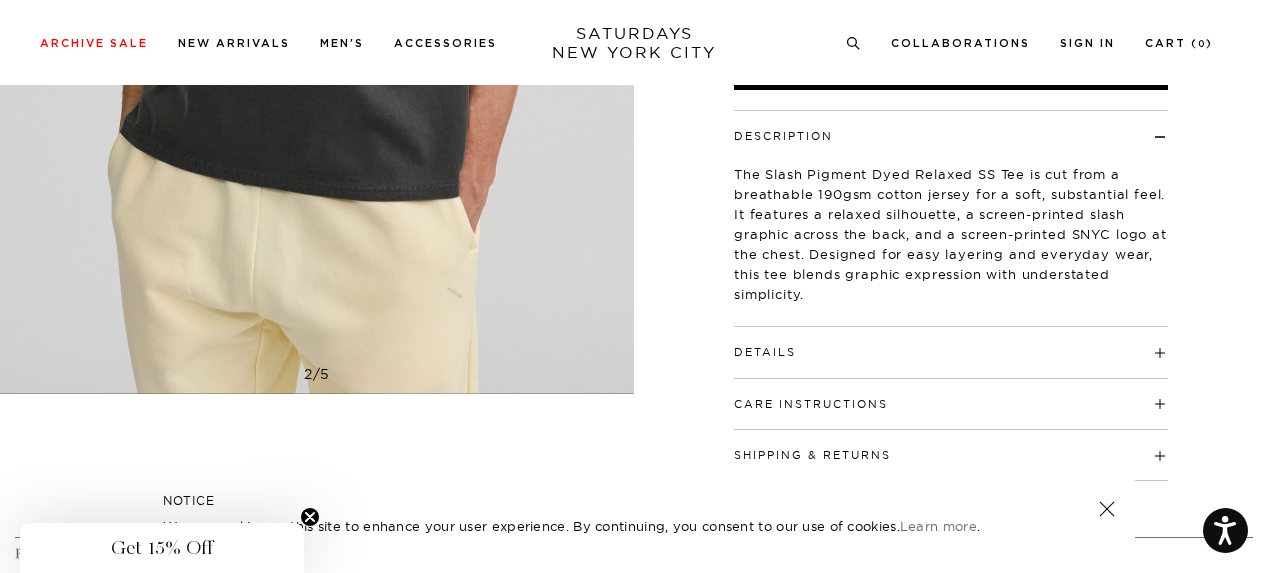 click on "Details" at bounding box center (951, 343) 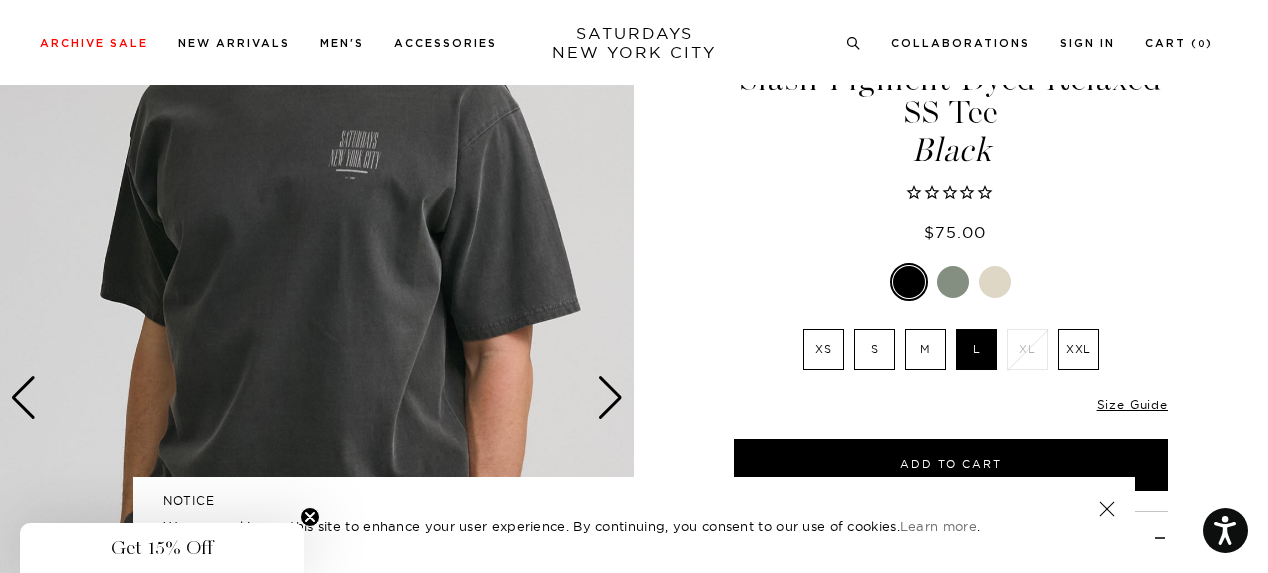 scroll, scrollTop: 100, scrollLeft: 0, axis: vertical 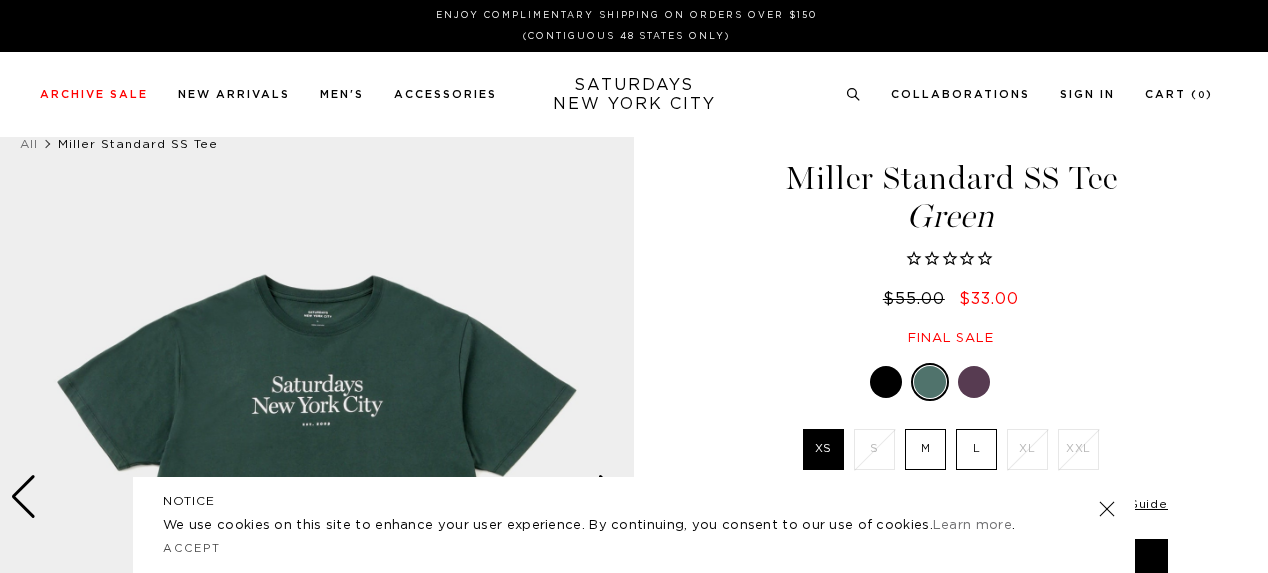 click at bounding box center [974, 382] 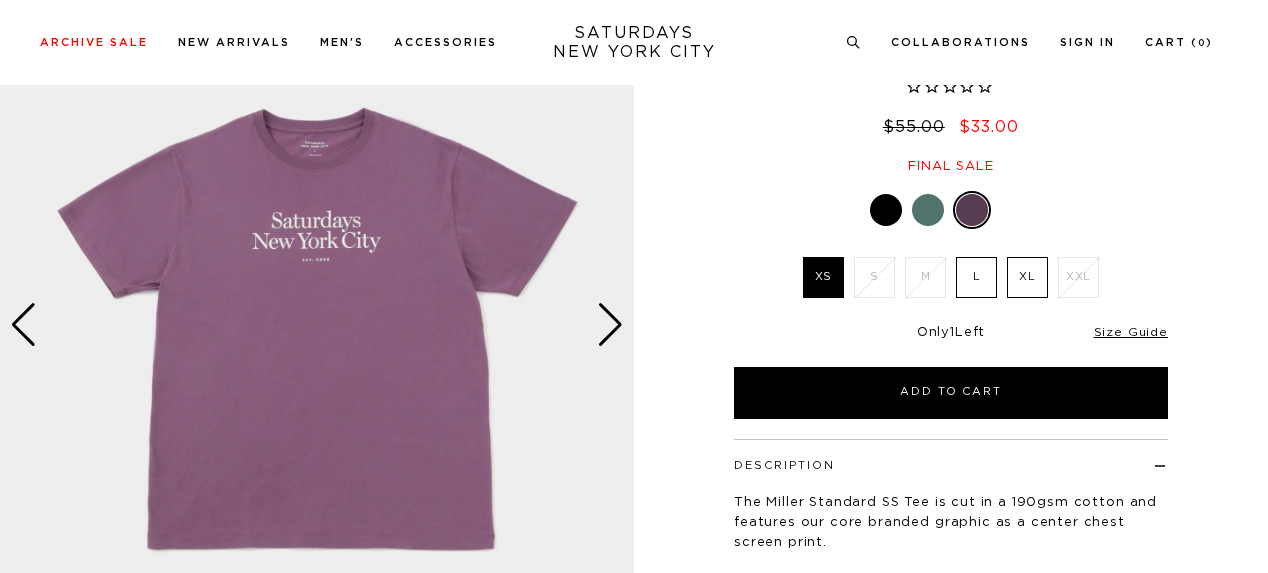 scroll, scrollTop: 100, scrollLeft: 0, axis: vertical 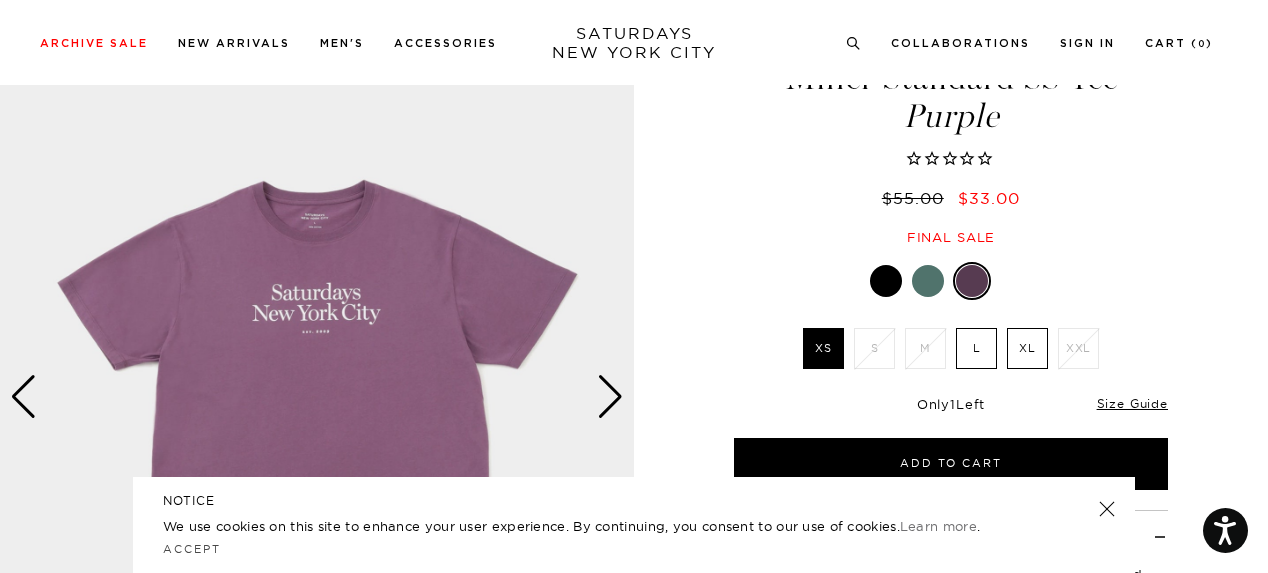 click on "L" at bounding box center [976, 348] 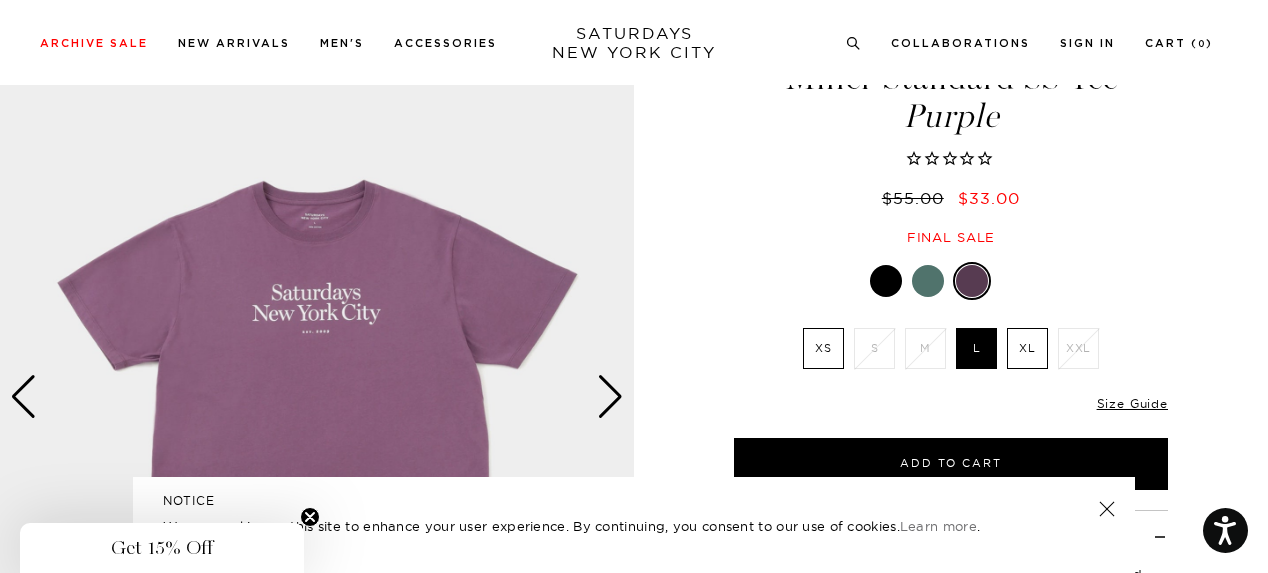 click on "XL" at bounding box center (1027, 348) 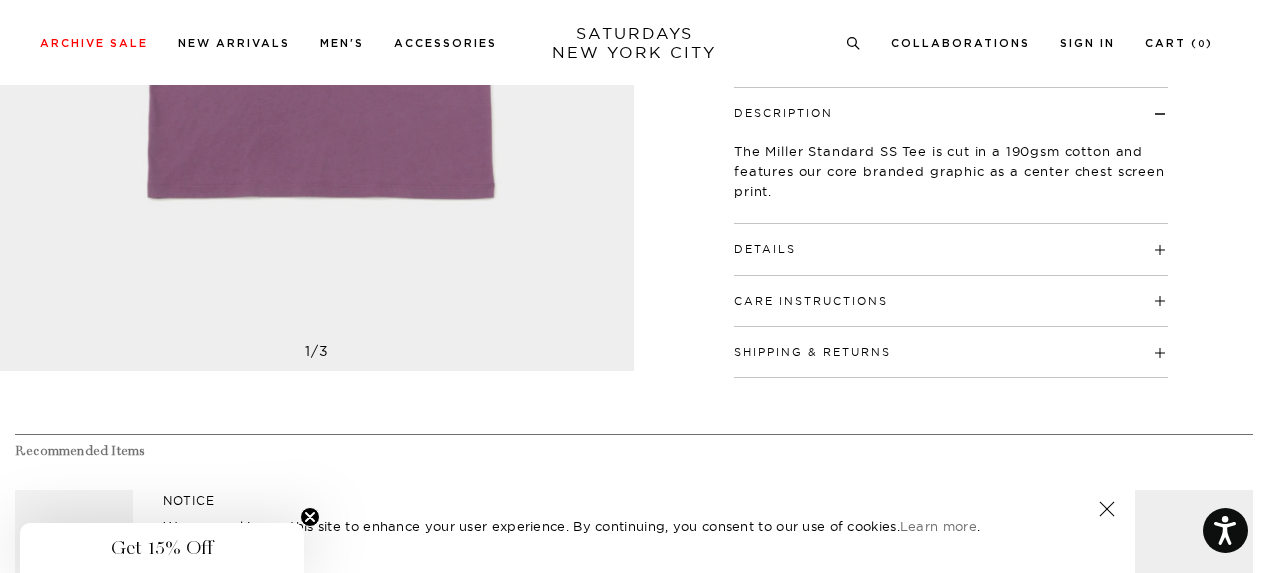 scroll, scrollTop: 200, scrollLeft: 0, axis: vertical 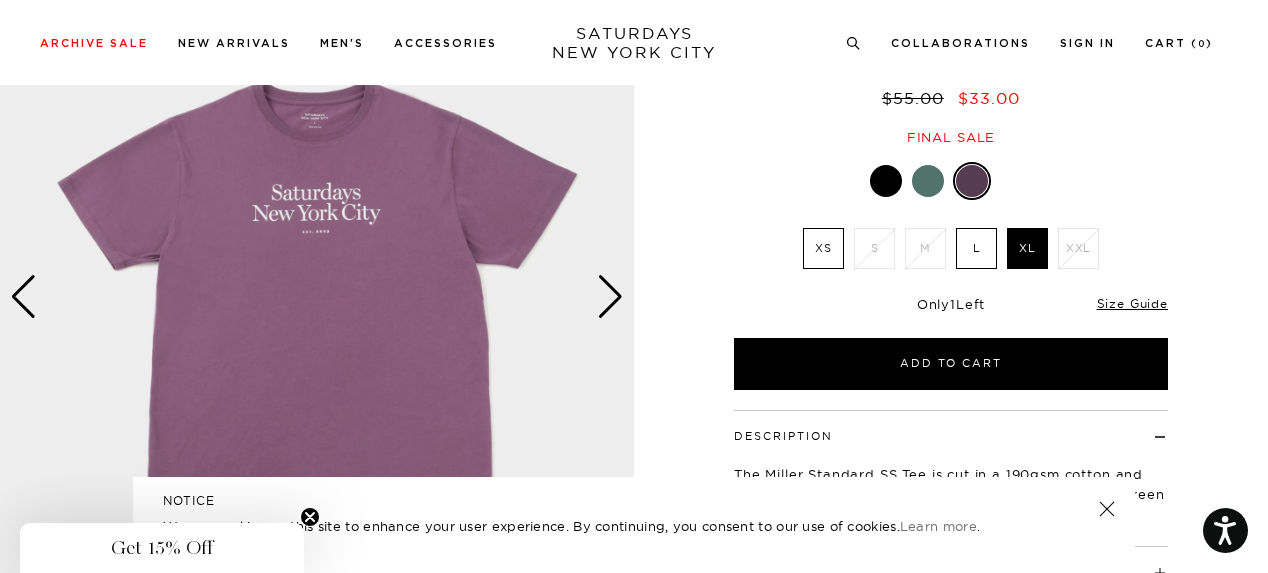 click at bounding box center (317, 297) 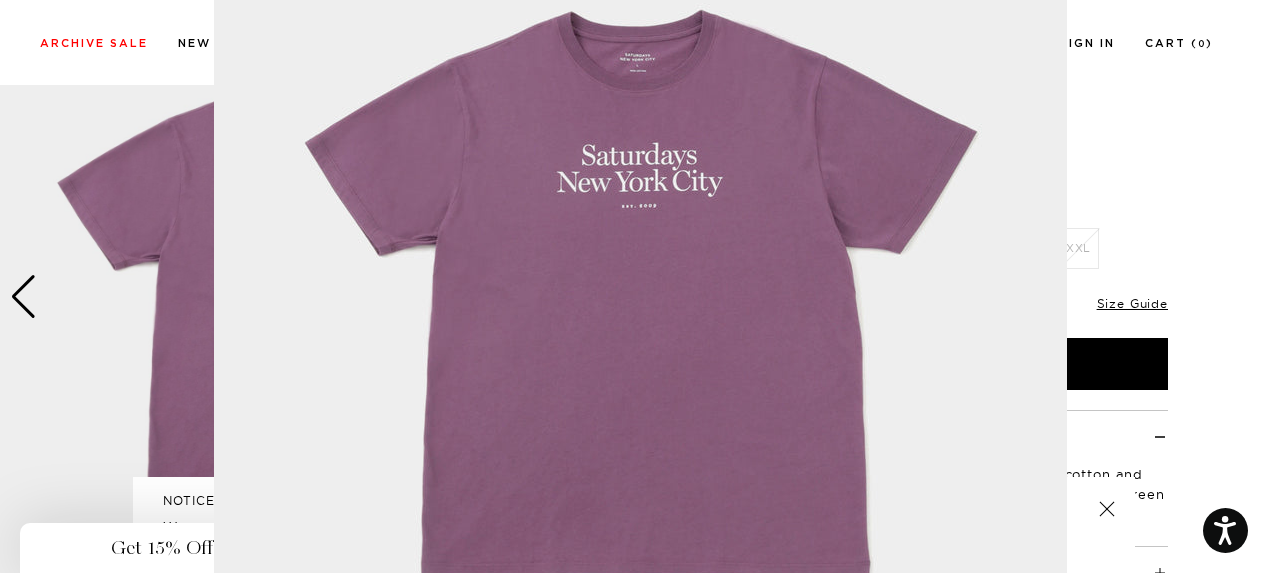 click at bounding box center [640, 291] 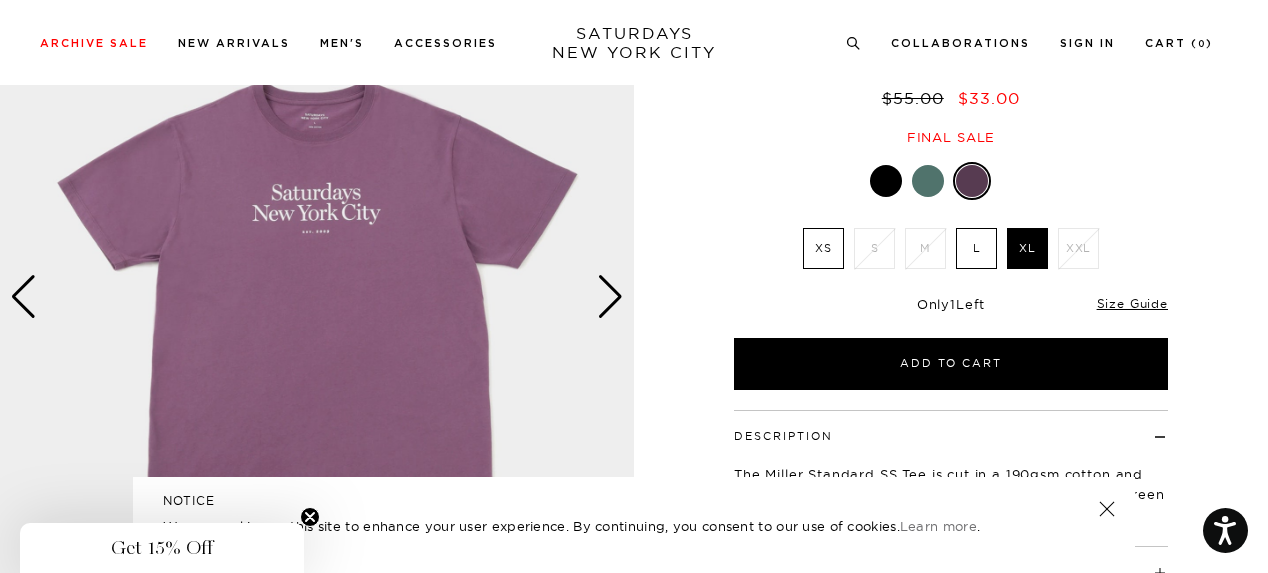click at bounding box center (610, 297) 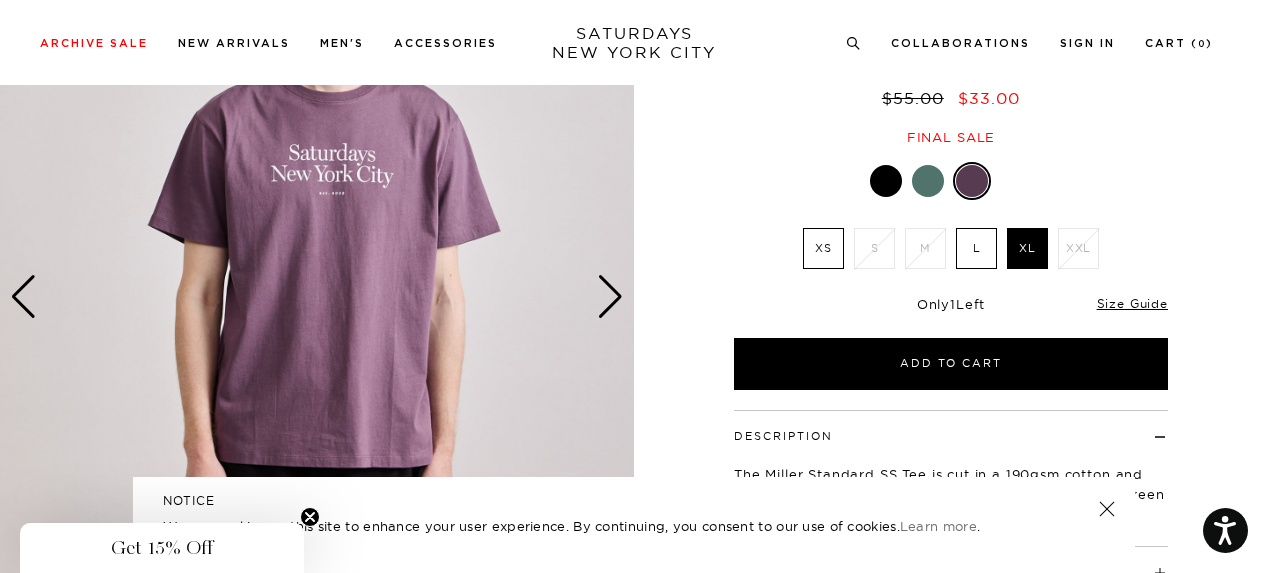 click at bounding box center [610, 297] 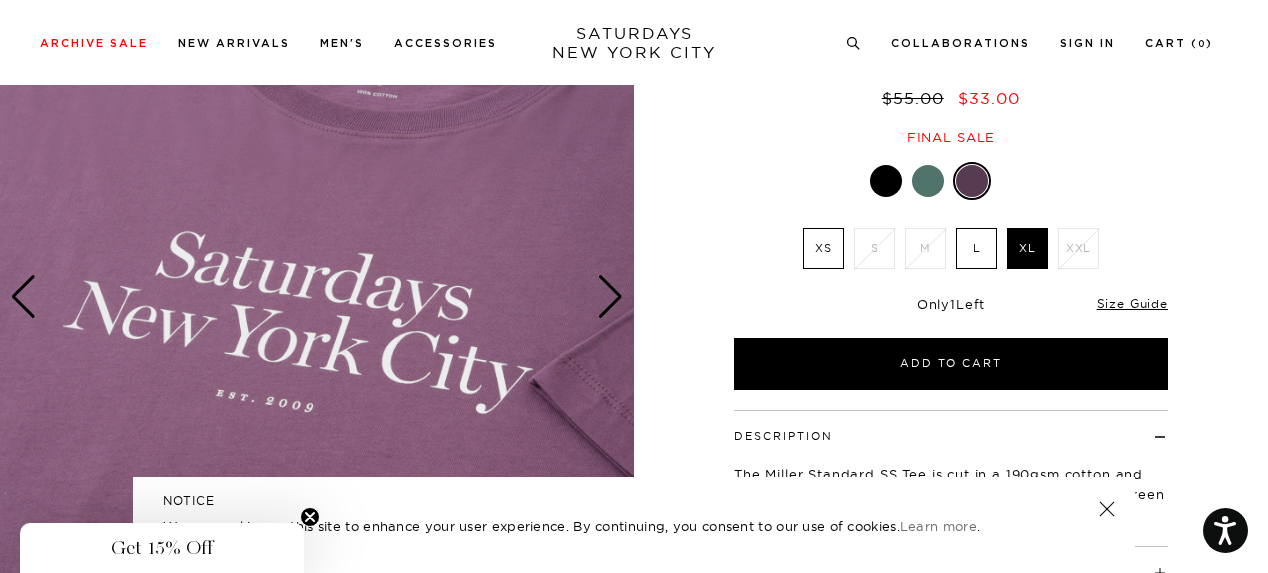 click at bounding box center [23, 297] 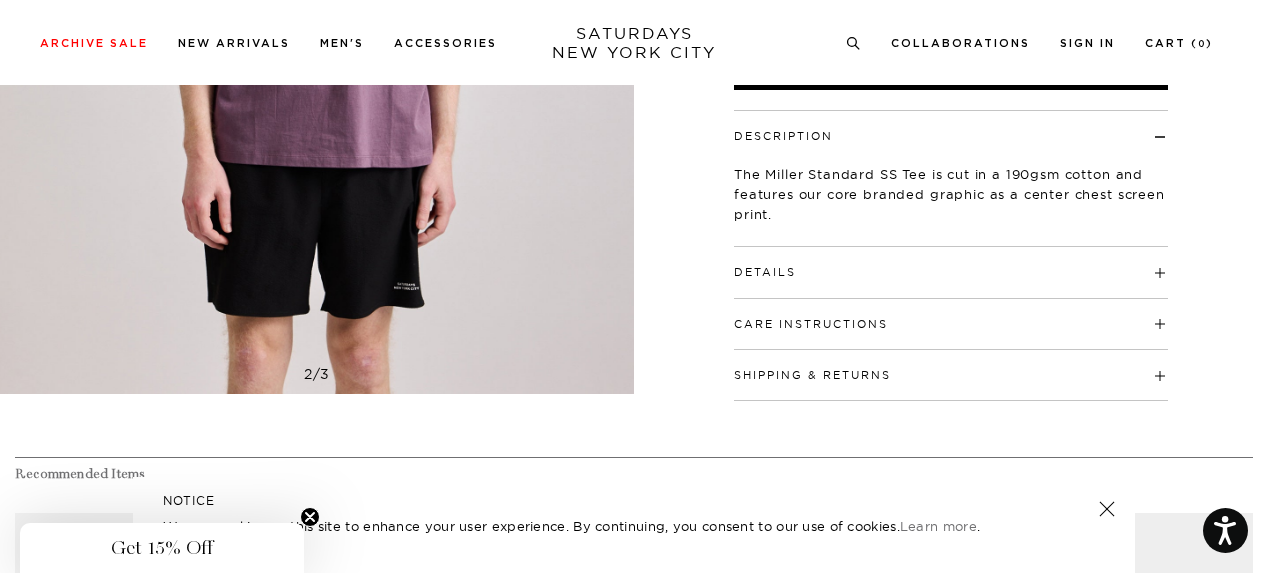 click on "Details" at bounding box center [951, 263] 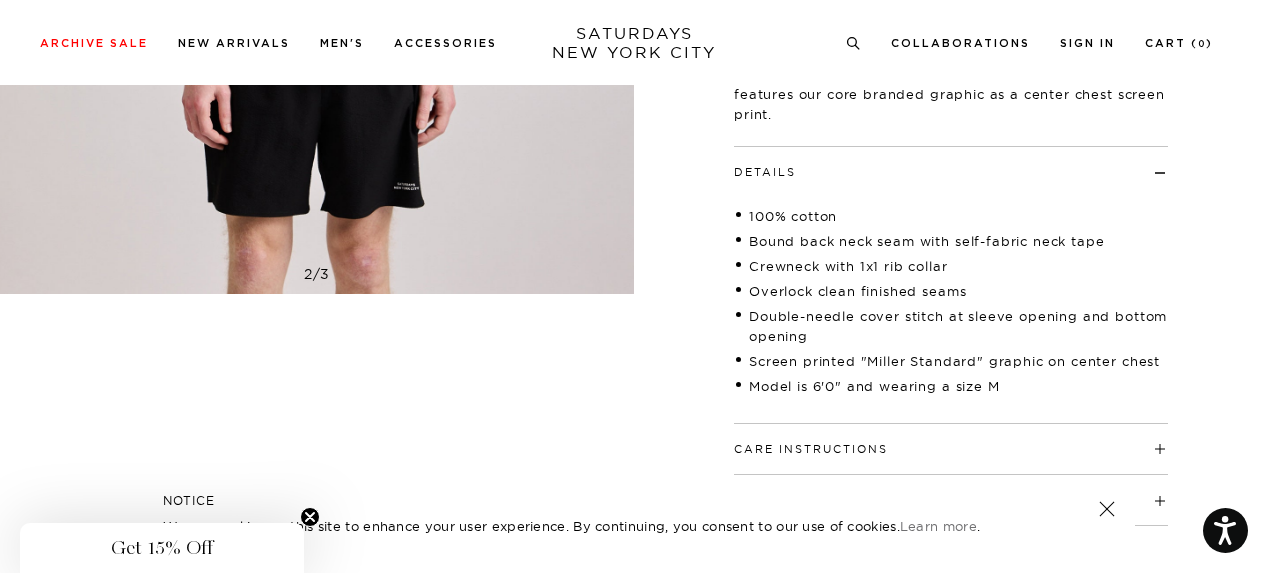 scroll, scrollTop: 100, scrollLeft: 0, axis: vertical 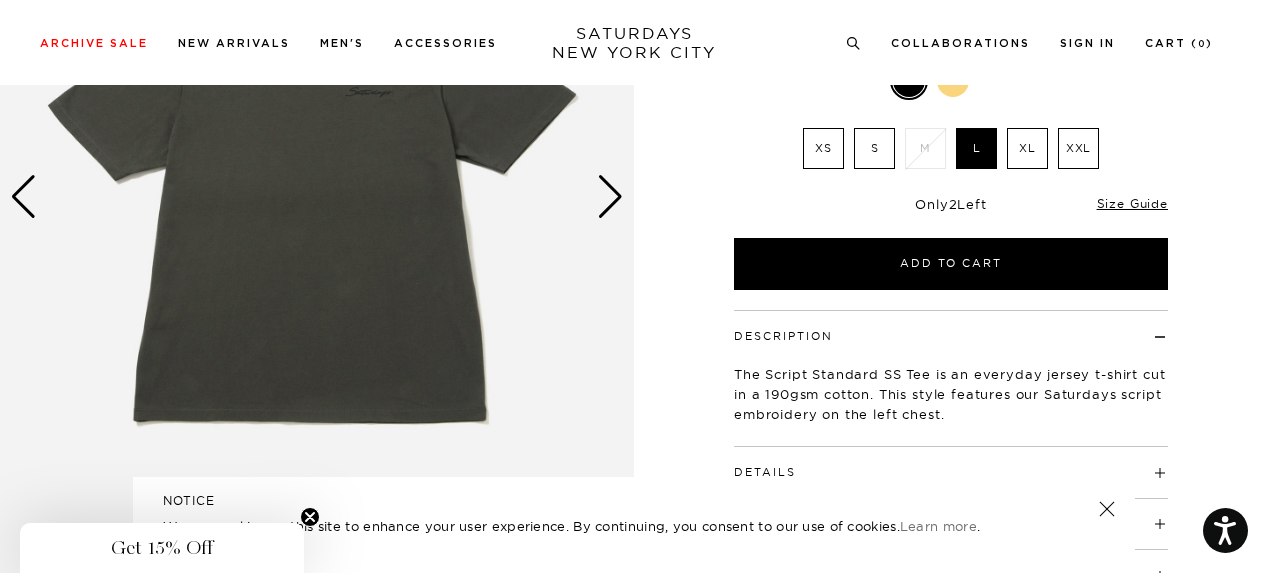 click at bounding box center [317, 197] 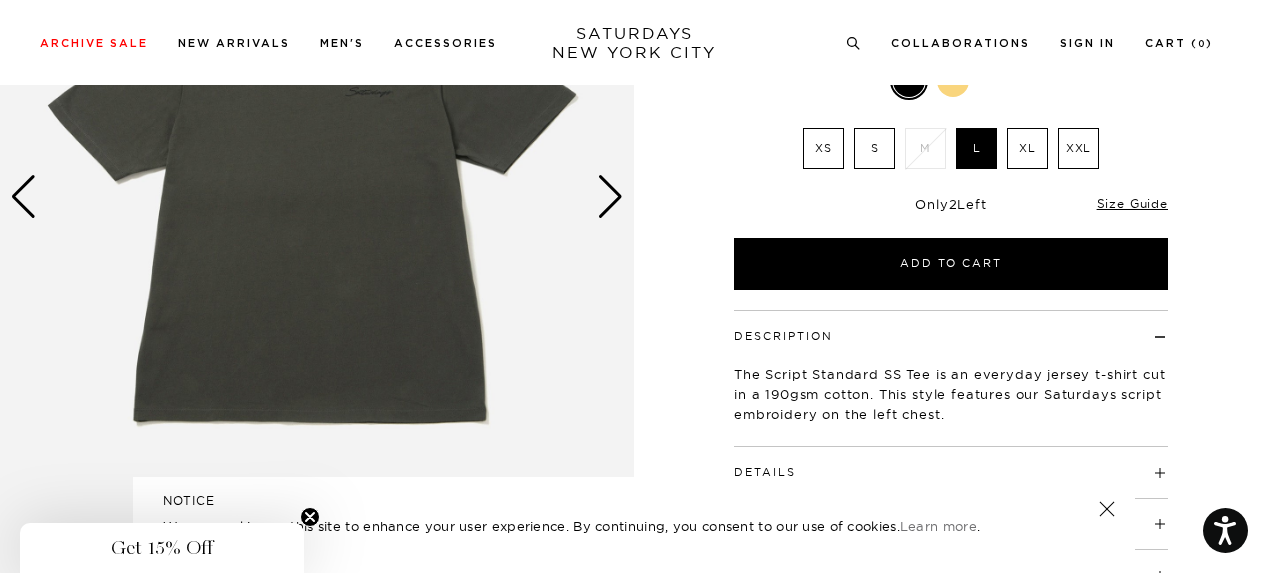 click at bounding box center [610, 197] 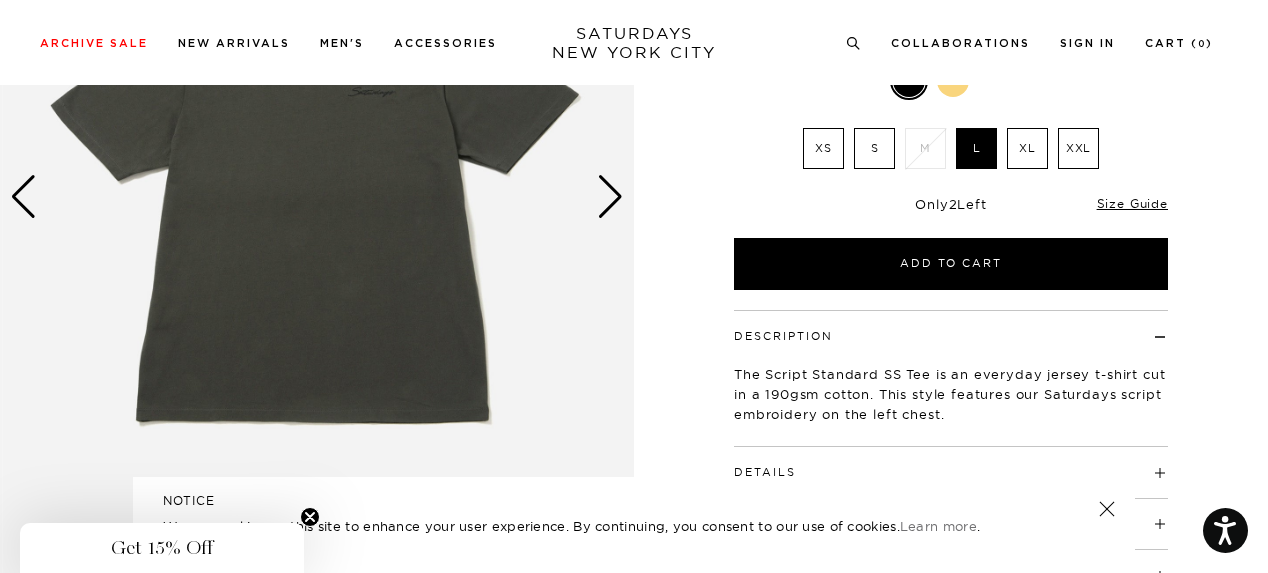 click at bounding box center (610, 197) 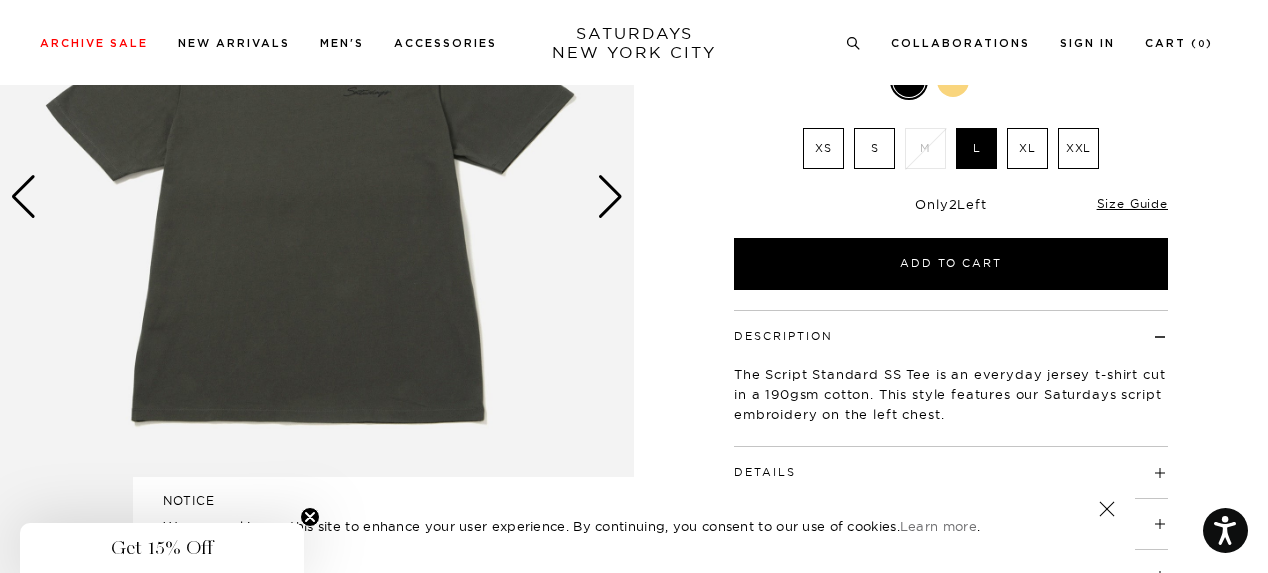 click at bounding box center (610, 197) 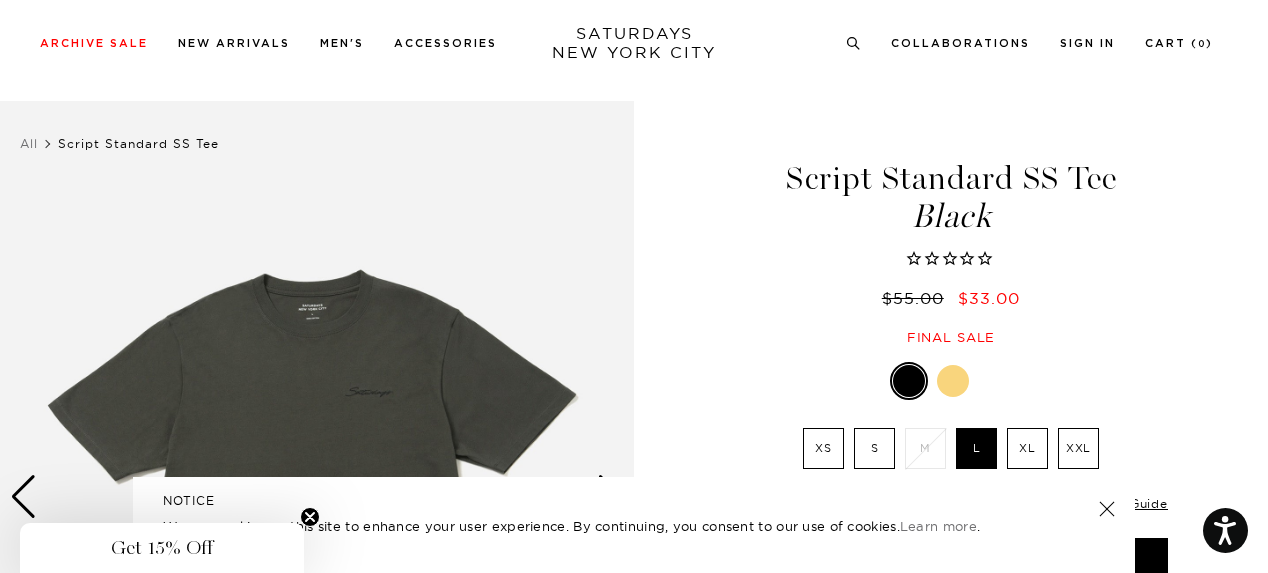 scroll, scrollTop: 200, scrollLeft: 0, axis: vertical 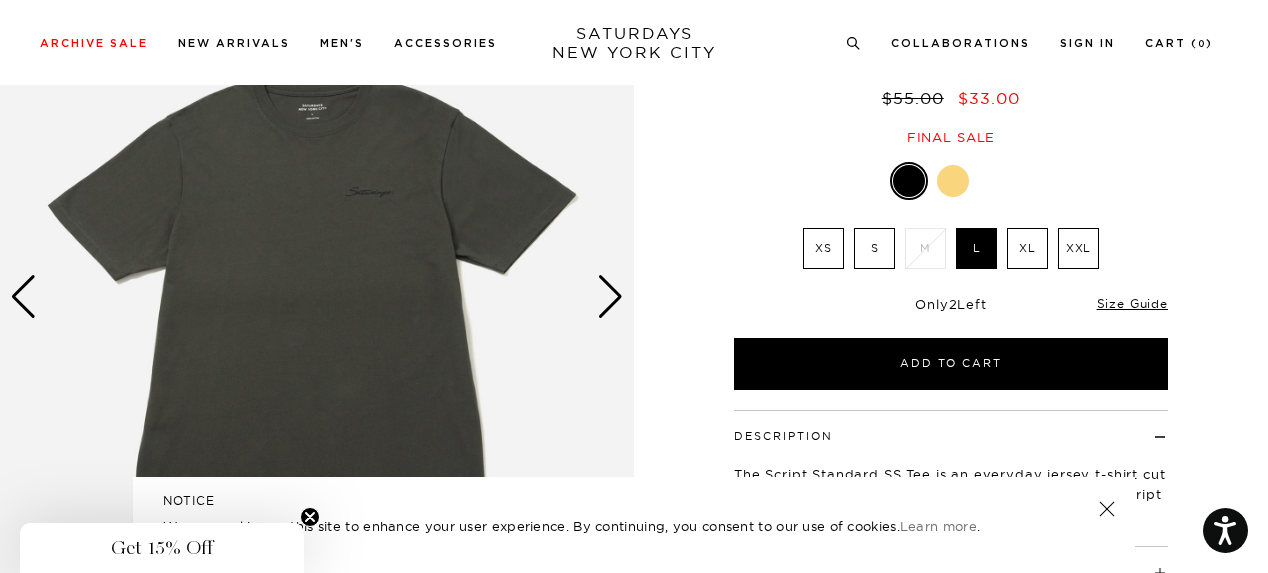 click at bounding box center [610, 297] 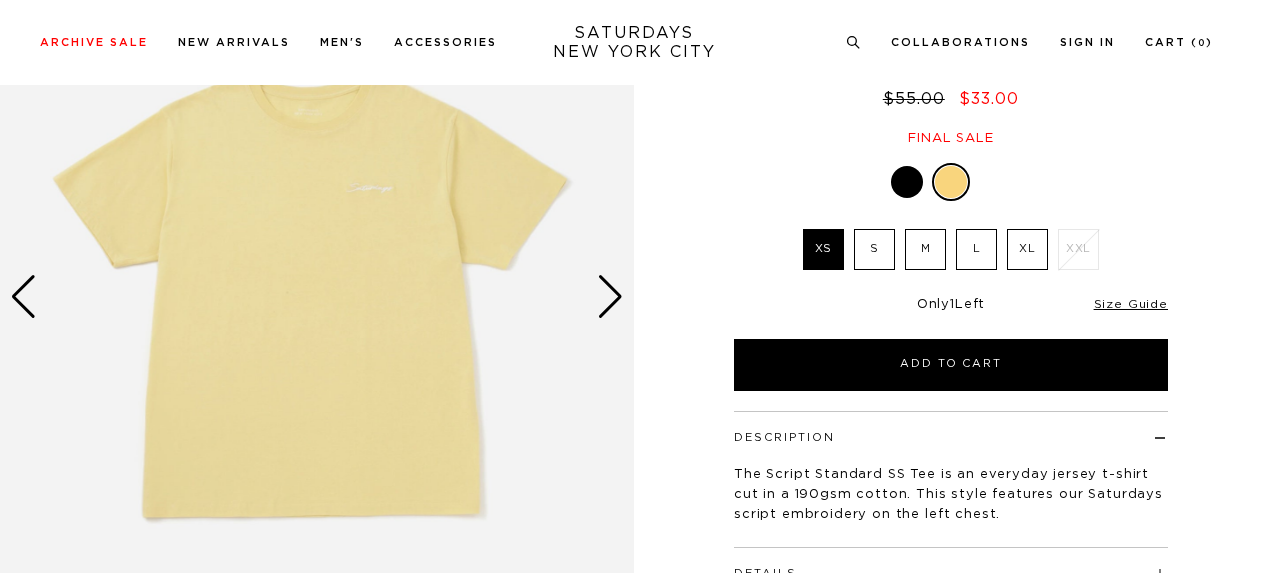 scroll, scrollTop: 200, scrollLeft: 0, axis: vertical 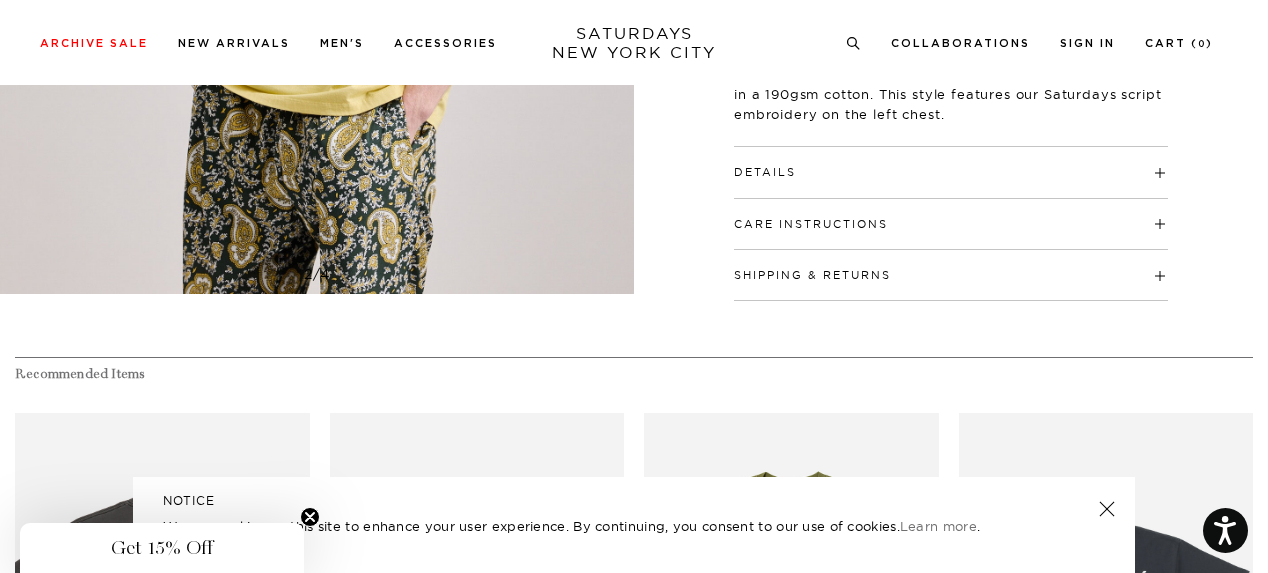click on "Details
100% cotton Bound back neck seam with self-fabric neck tape Crewneck with 1x1 rib collar  Overlock clean finished seams Double-needle cover stitch at sleeve opening and bottom opening Model is 6'0" and wearing a size M" at bounding box center (951, 172) 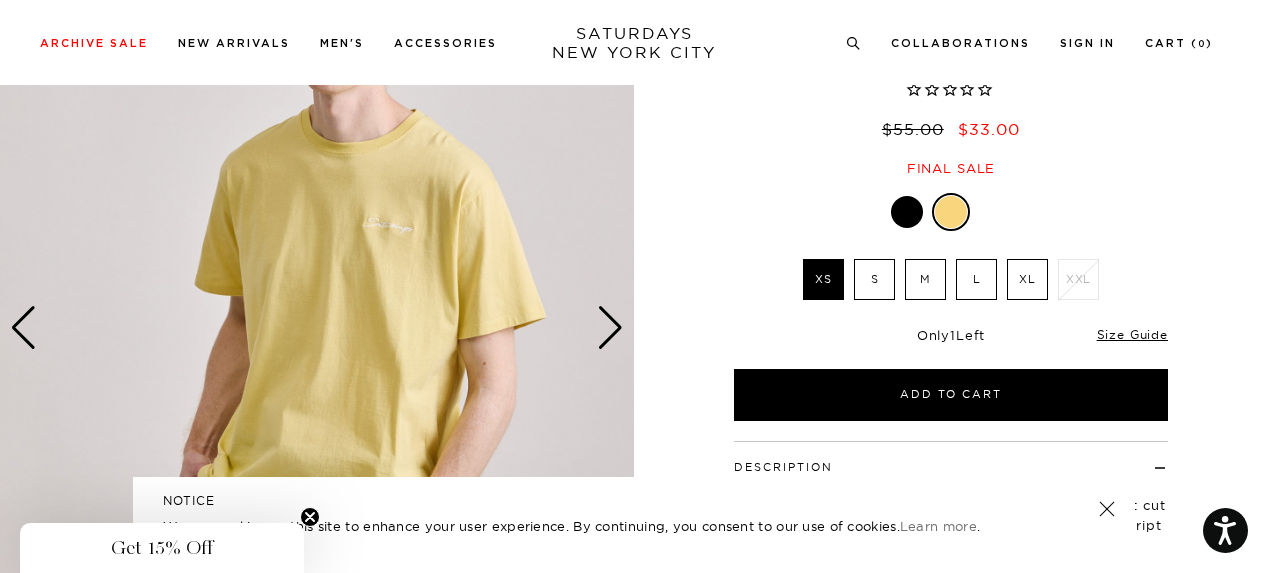 scroll, scrollTop: 200, scrollLeft: 0, axis: vertical 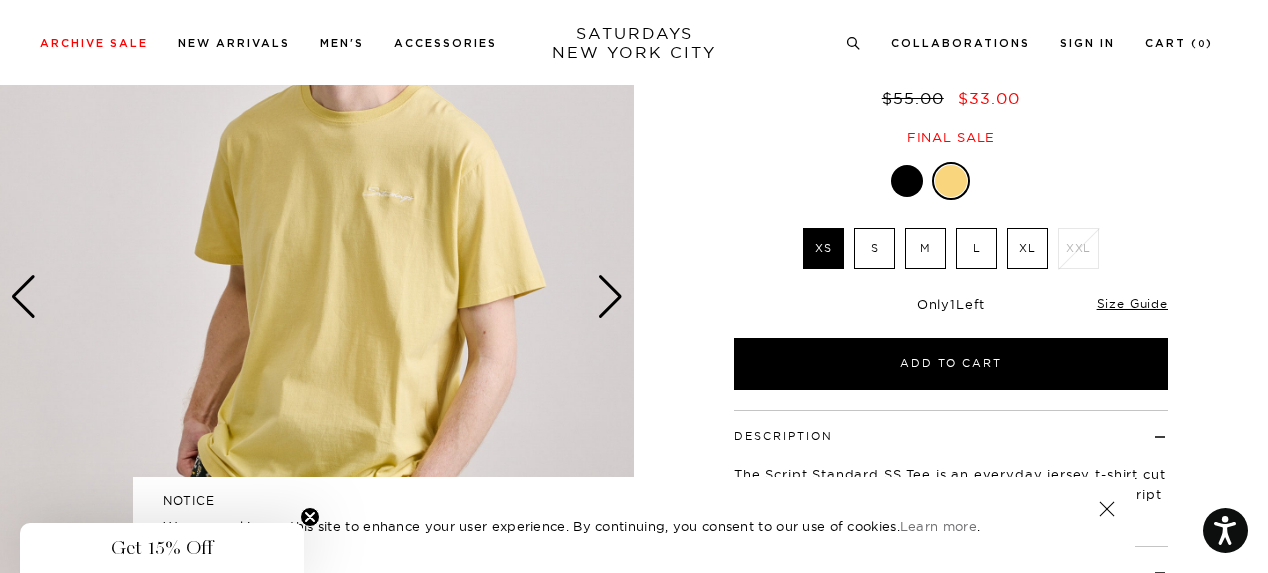 click at bounding box center (610, 297) 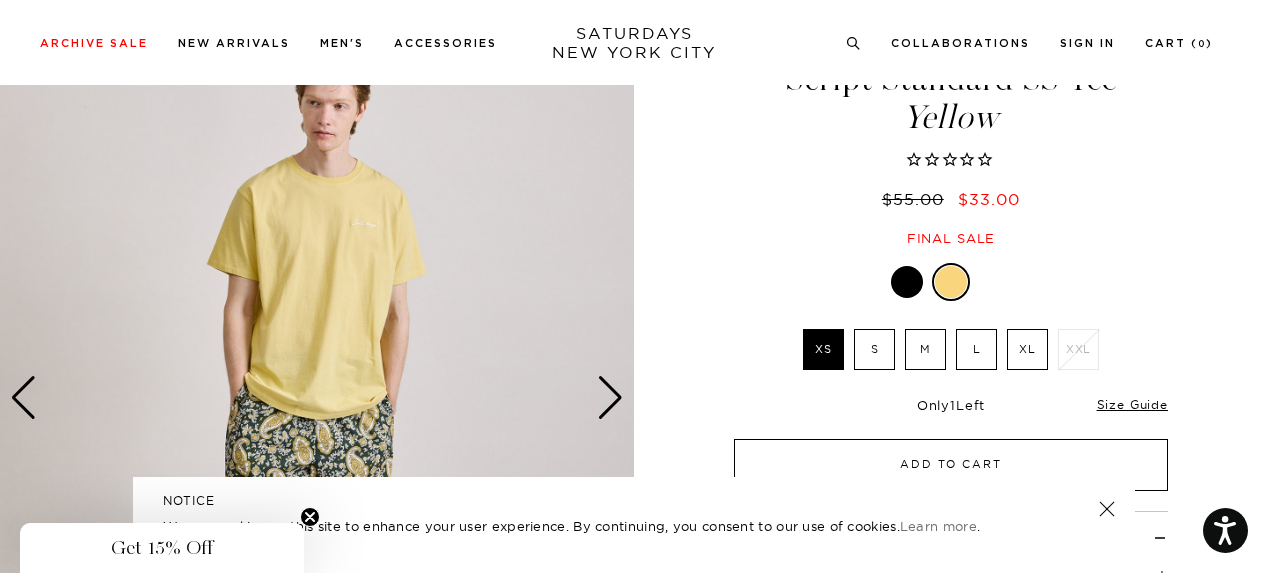 scroll, scrollTop: 300, scrollLeft: 0, axis: vertical 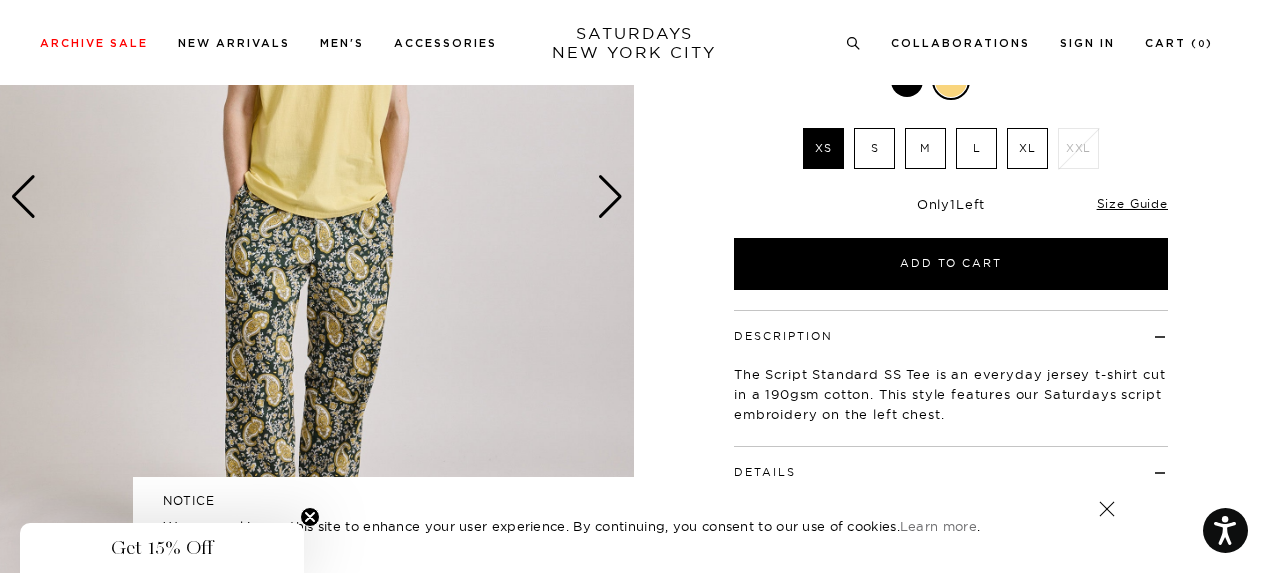 click on "L" at bounding box center (976, 148) 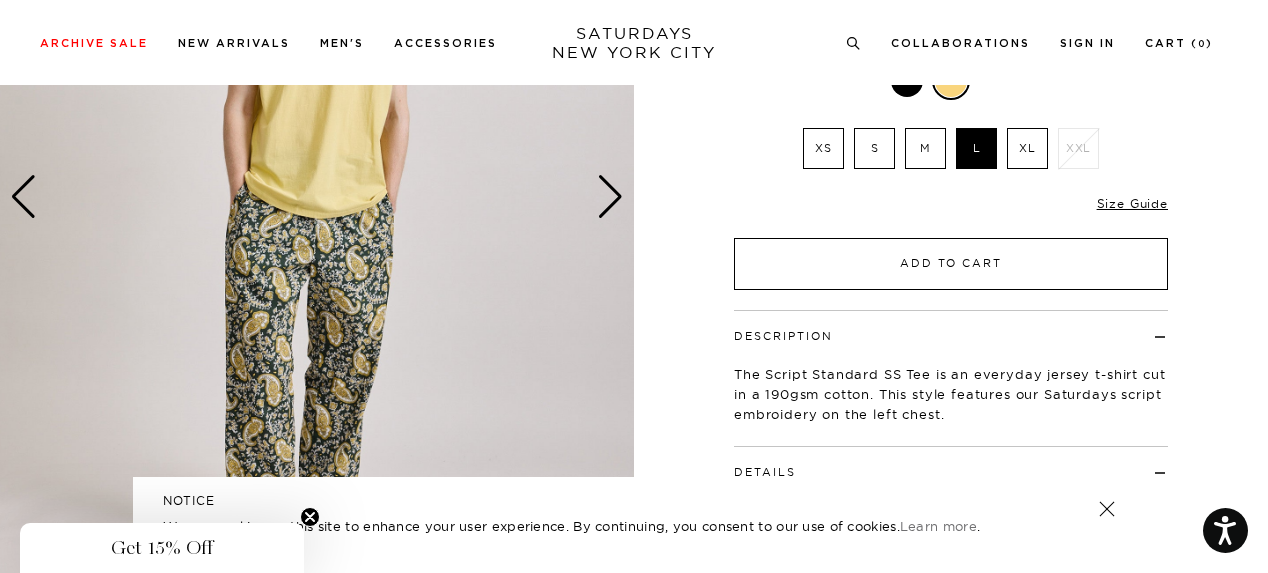 click on "Add to Cart" at bounding box center [951, 264] 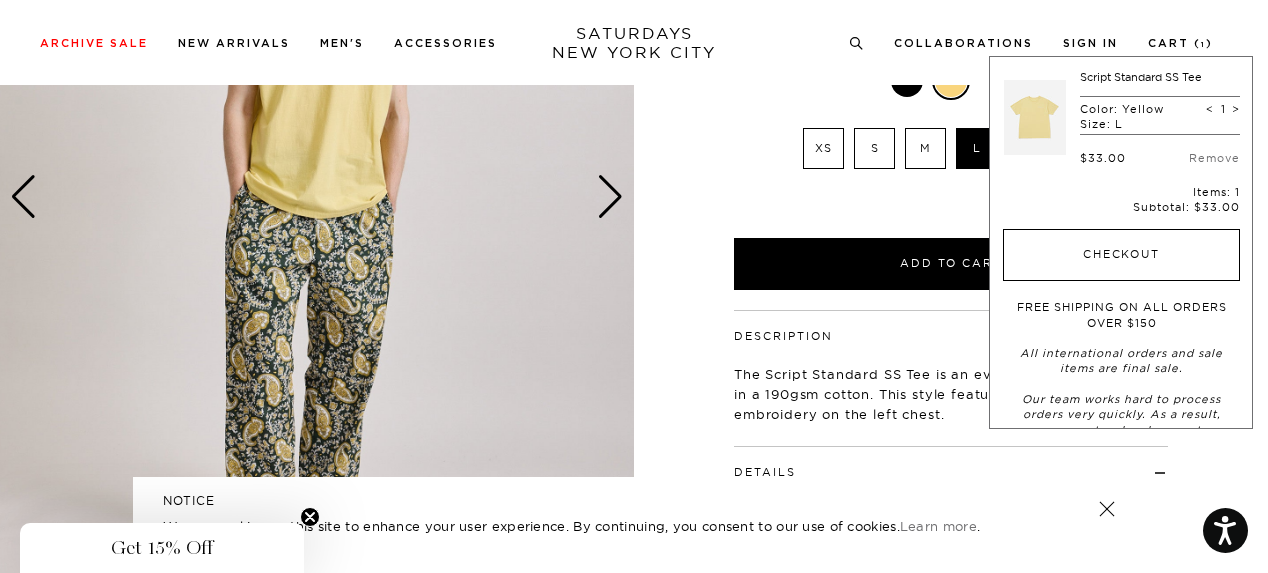 click on "Checkout" at bounding box center (1121, 255) 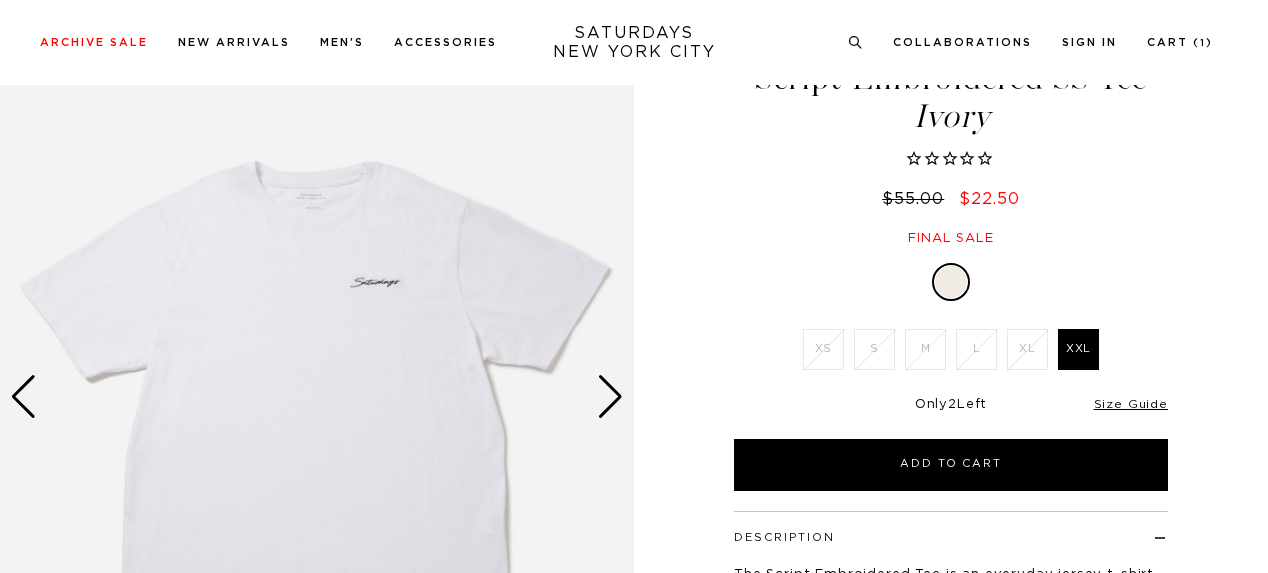scroll, scrollTop: 100, scrollLeft: 0, axis: vertical 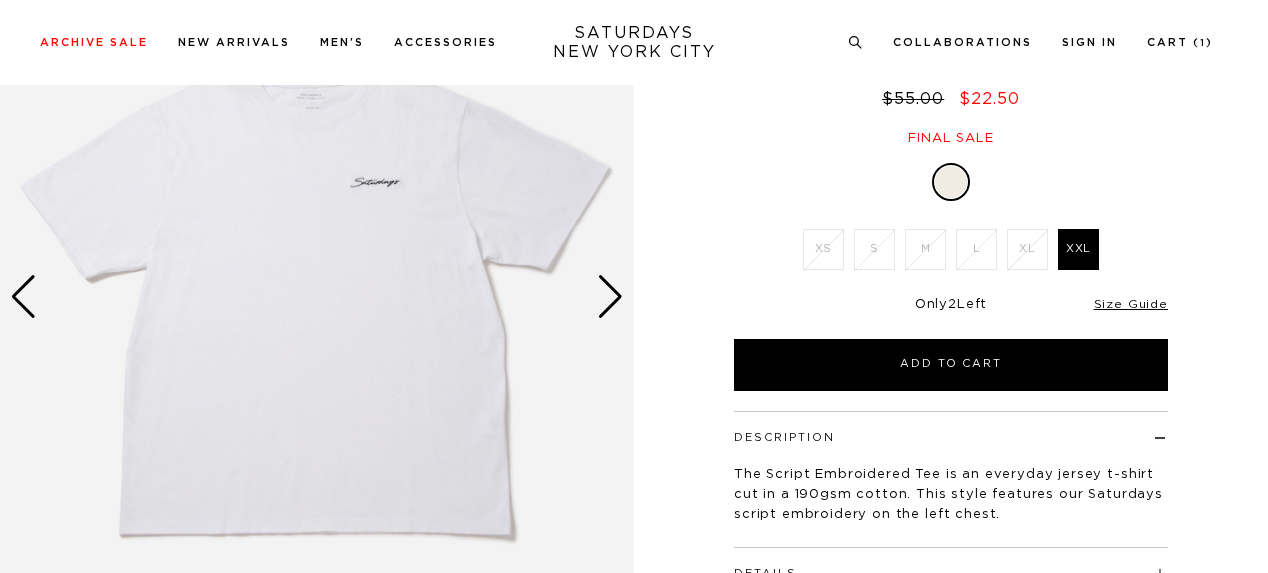 click at bounding box center (610, 297) 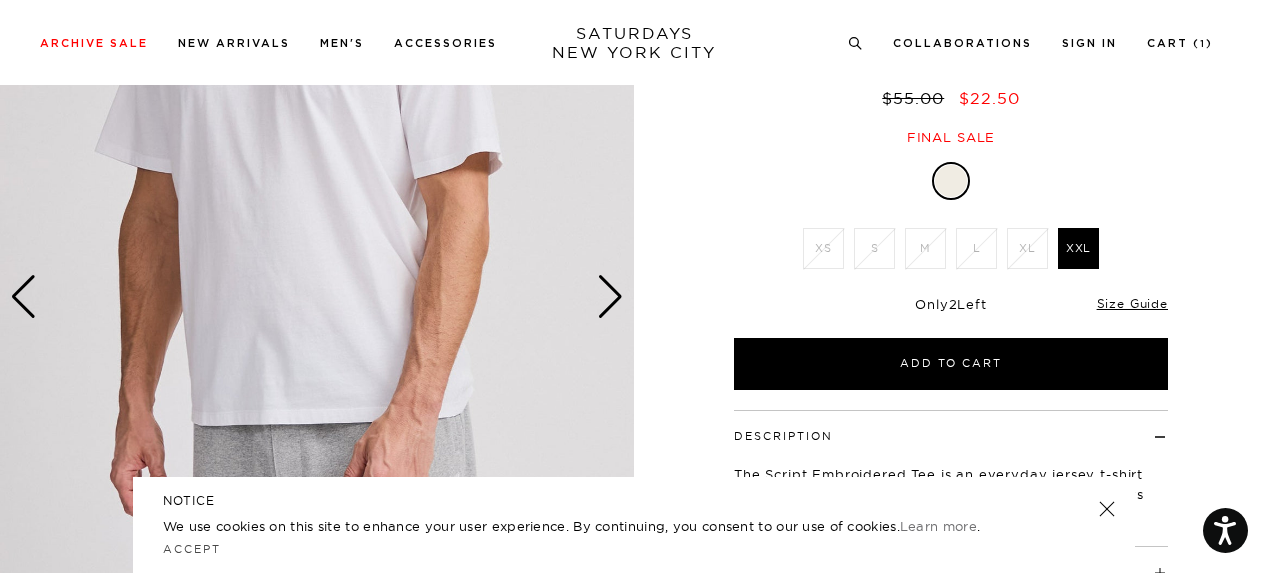click at bounding box center [610, 297] 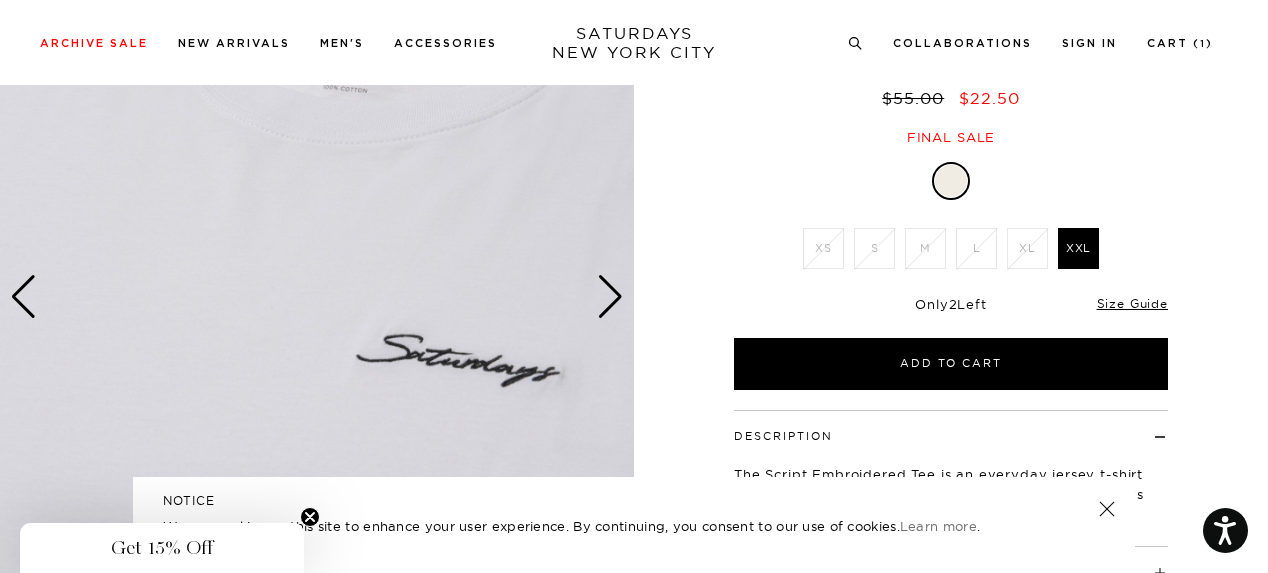 click at bounding box center [610, 297] 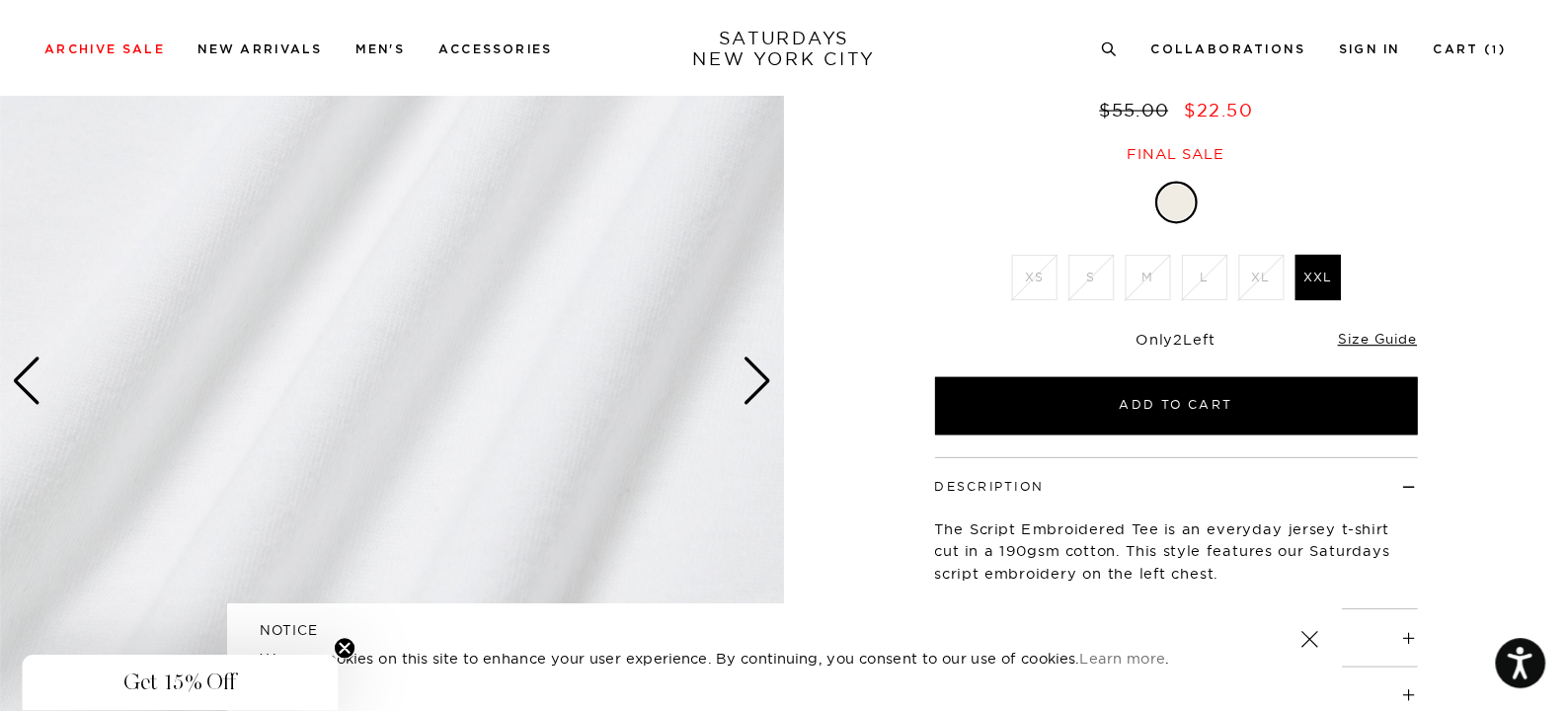 scroll, scrollTop: 197, scrollLeft: 0, axis: vertical 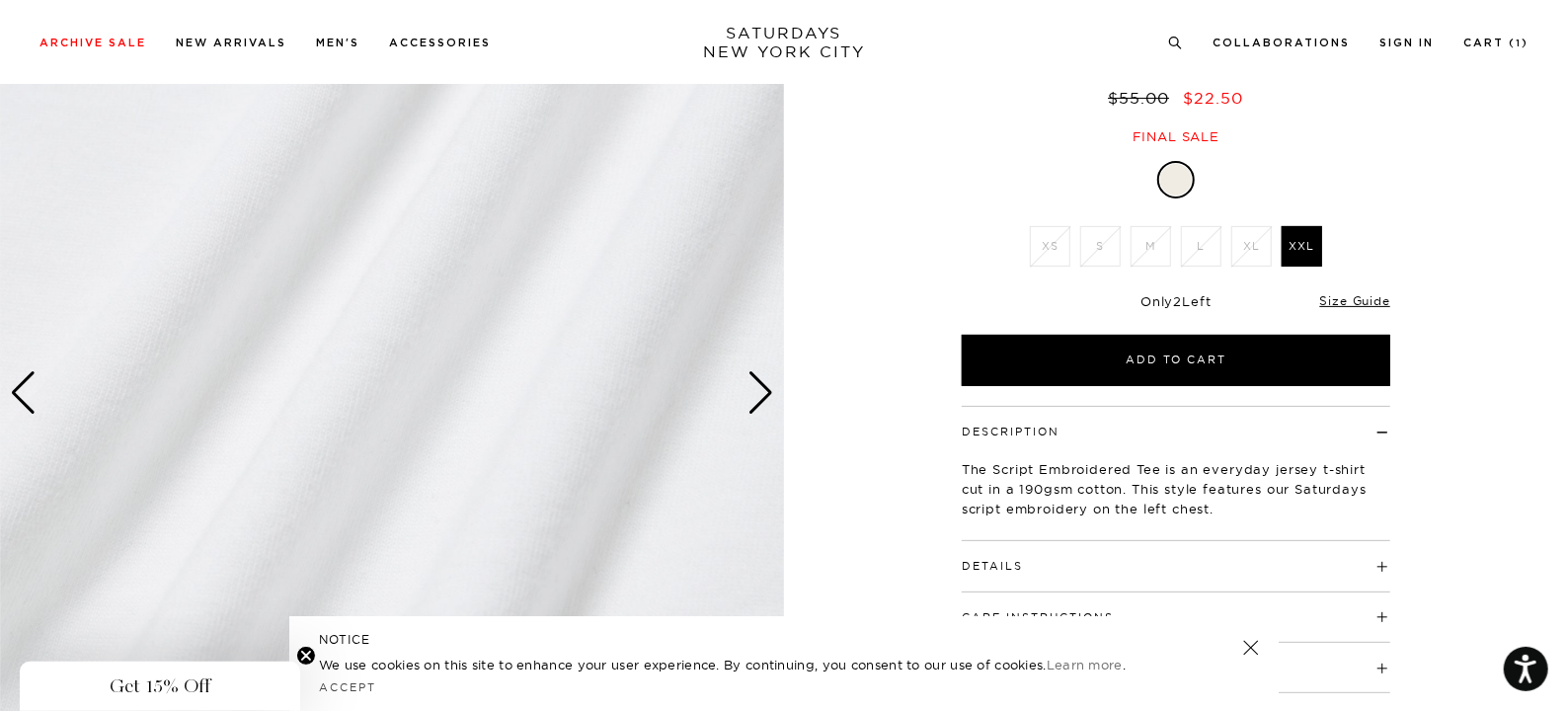 click at bounding box center [392, 393] 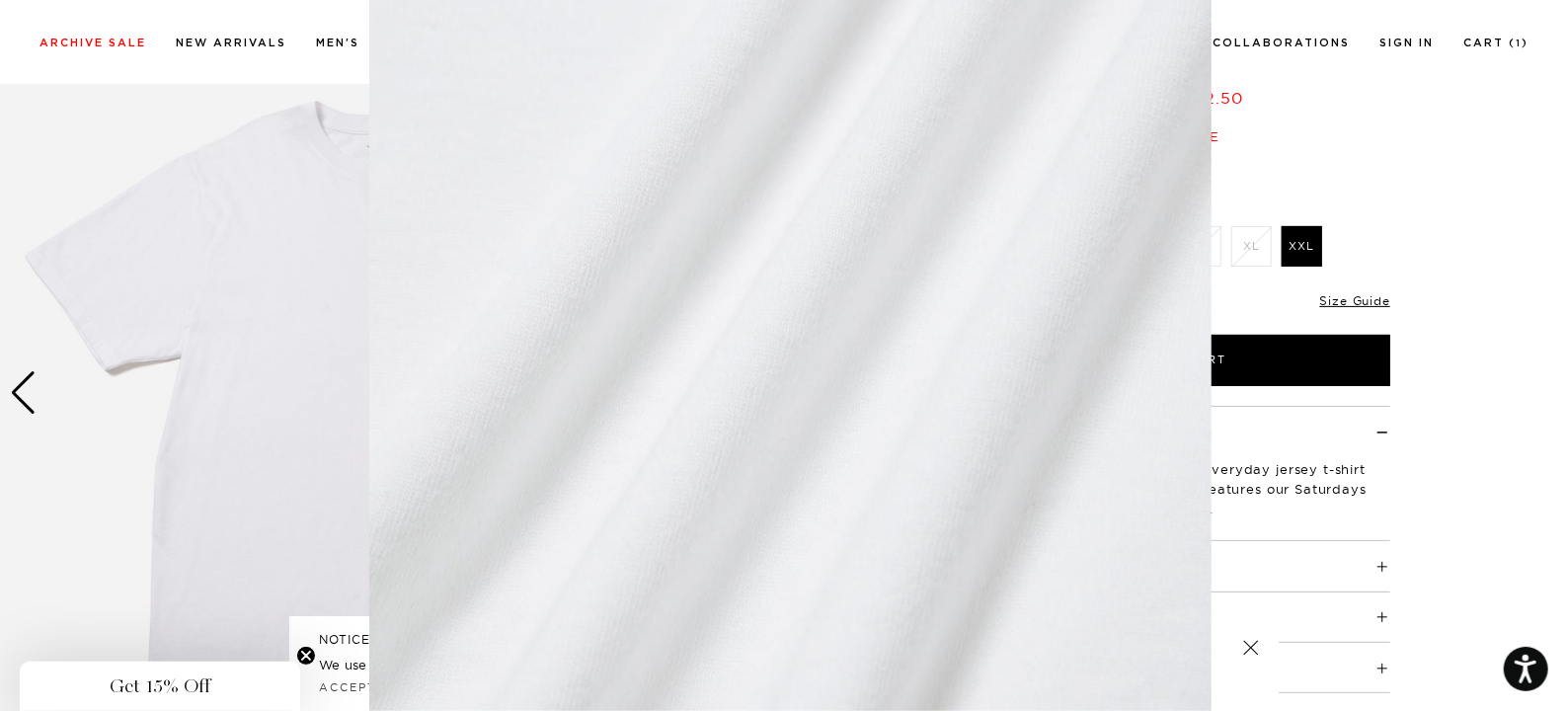scroll, scrollTop: 127, scrollLeft: 0, axis: vertical 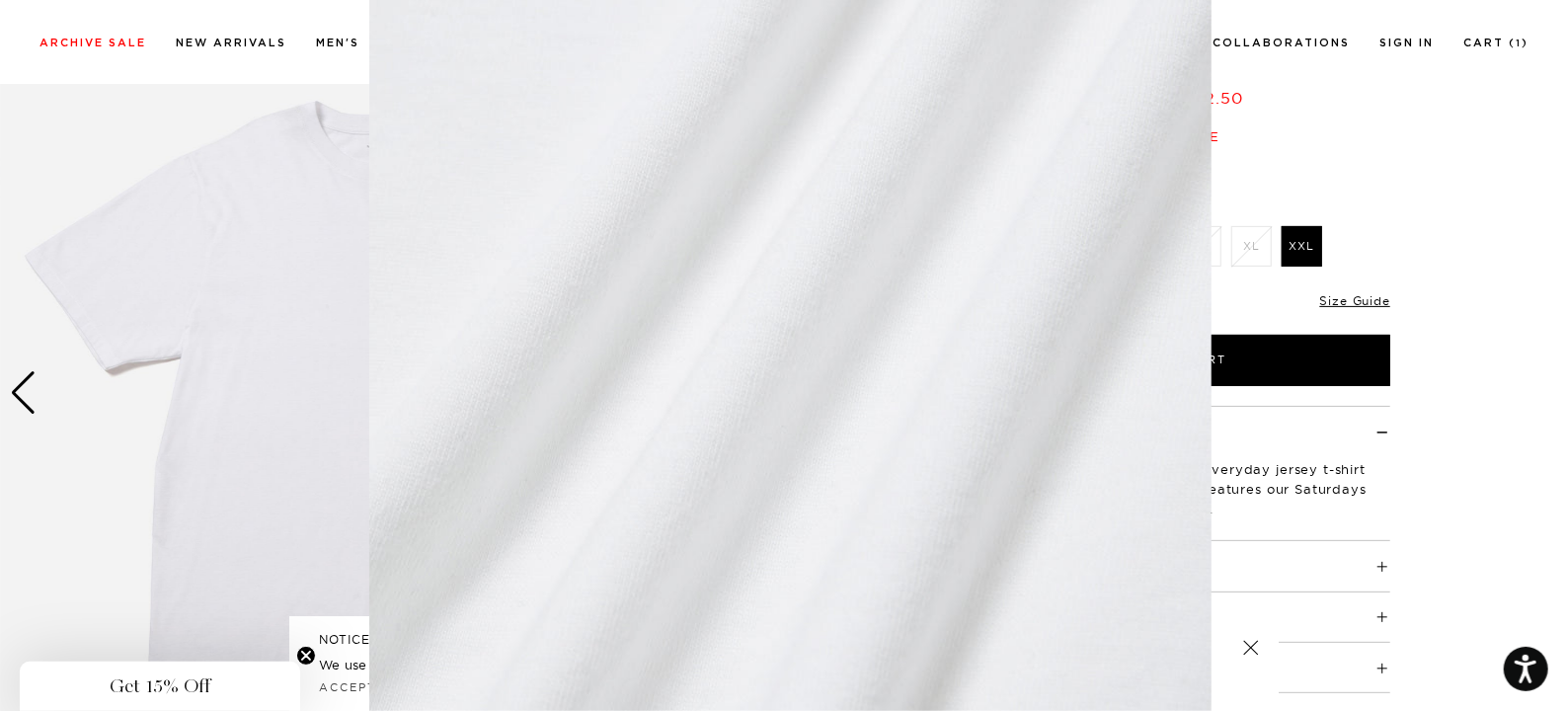click at bounding box center [790, 378] 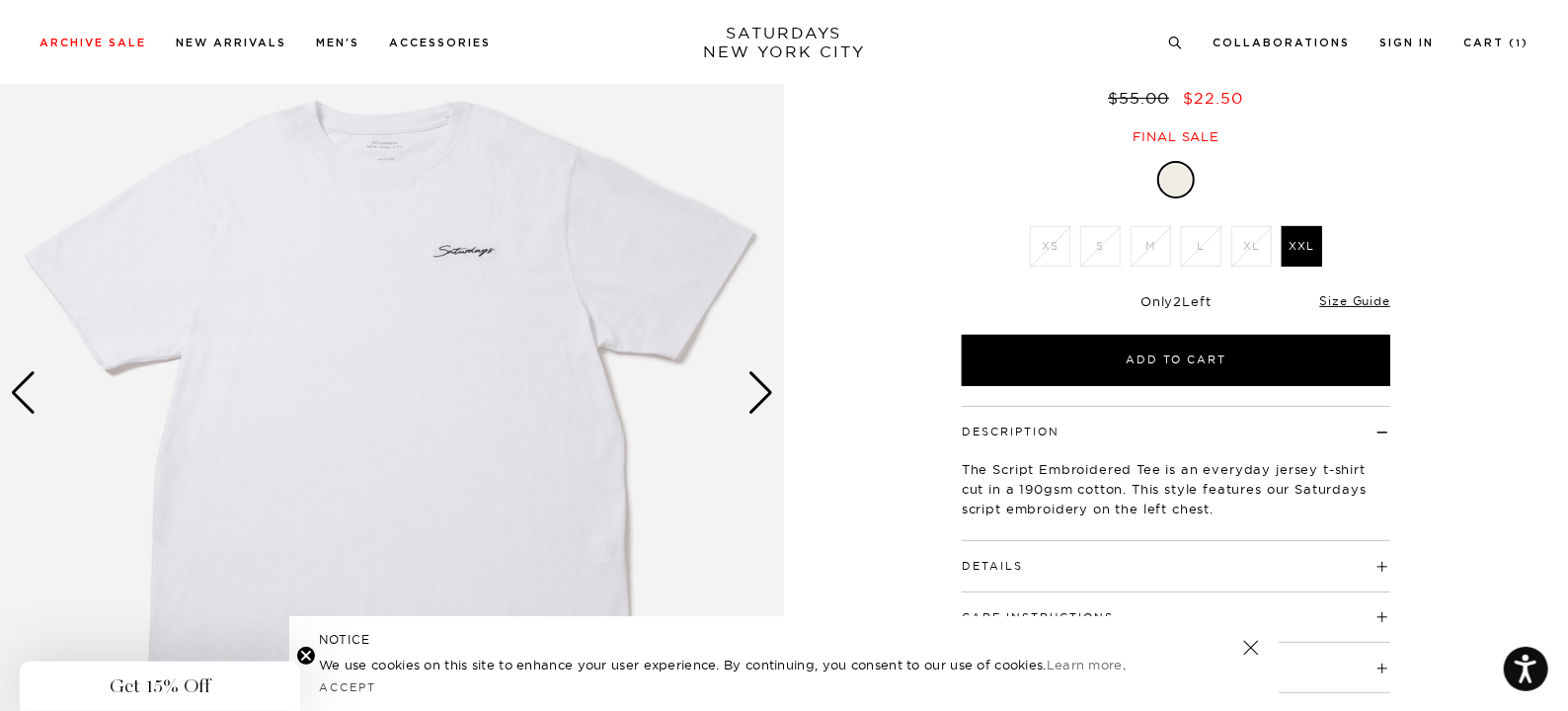 scroll, scrollTop: 0, scrollLeft: 0, axis: both 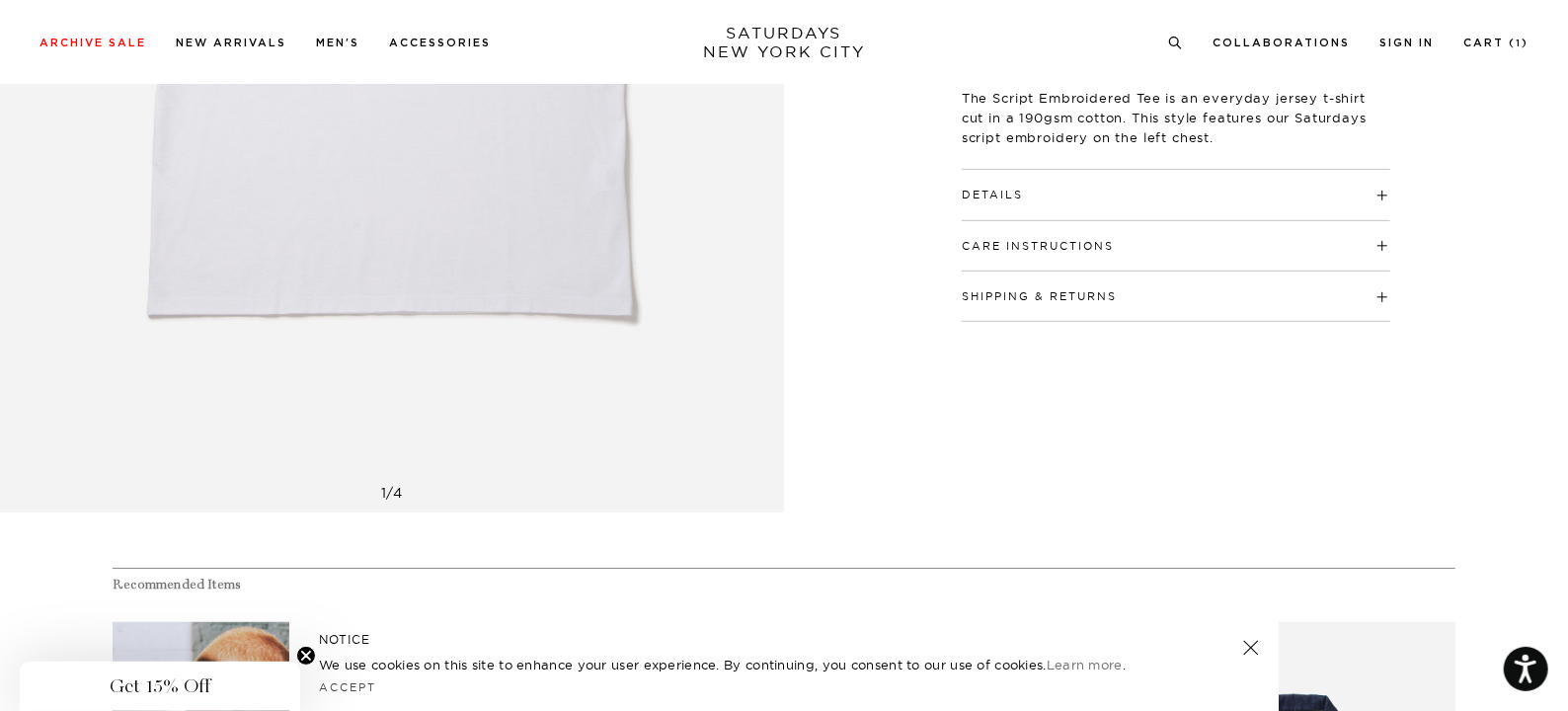 click on "Details" at bounding box center [1176, 186] 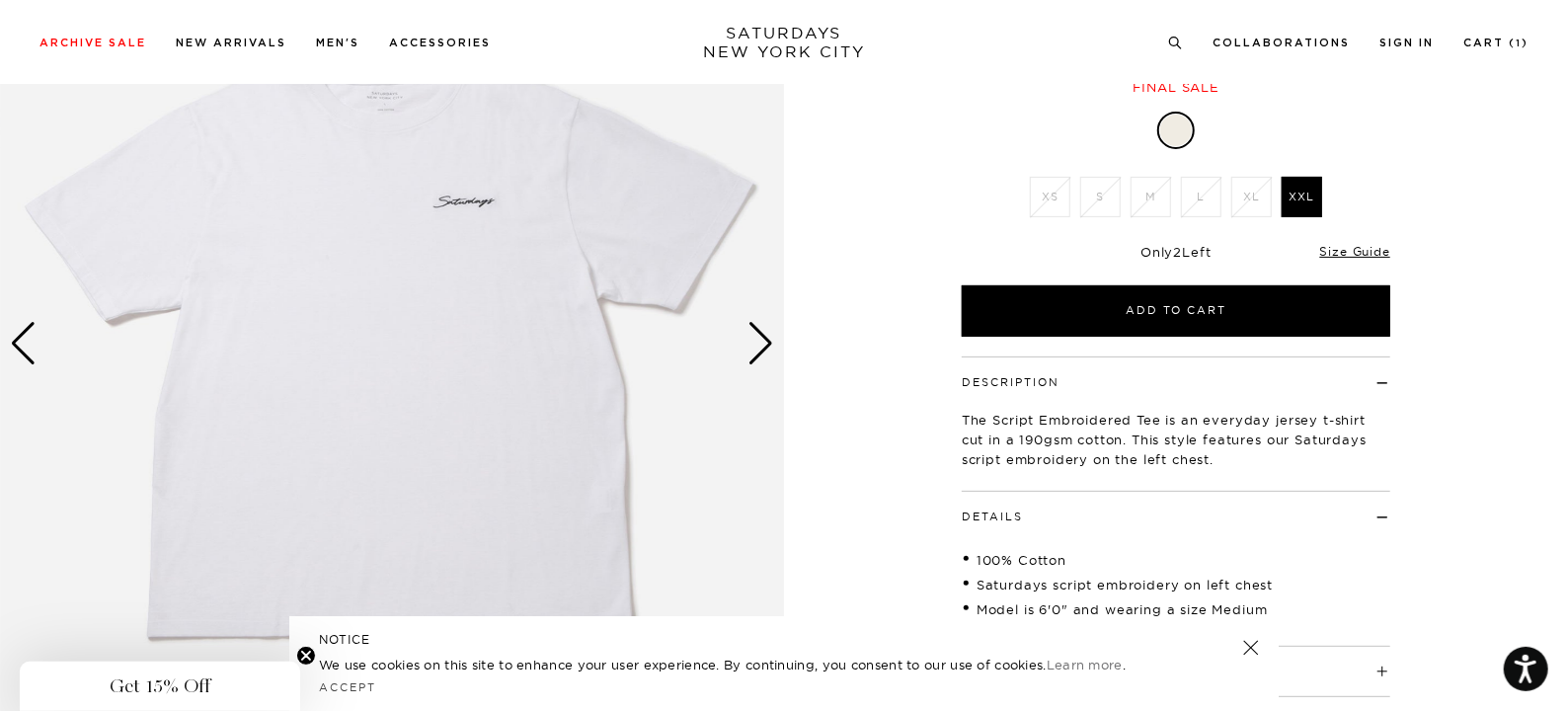 scroll, scrollTop: 246, scrollLeft: 0, axis: vertical 